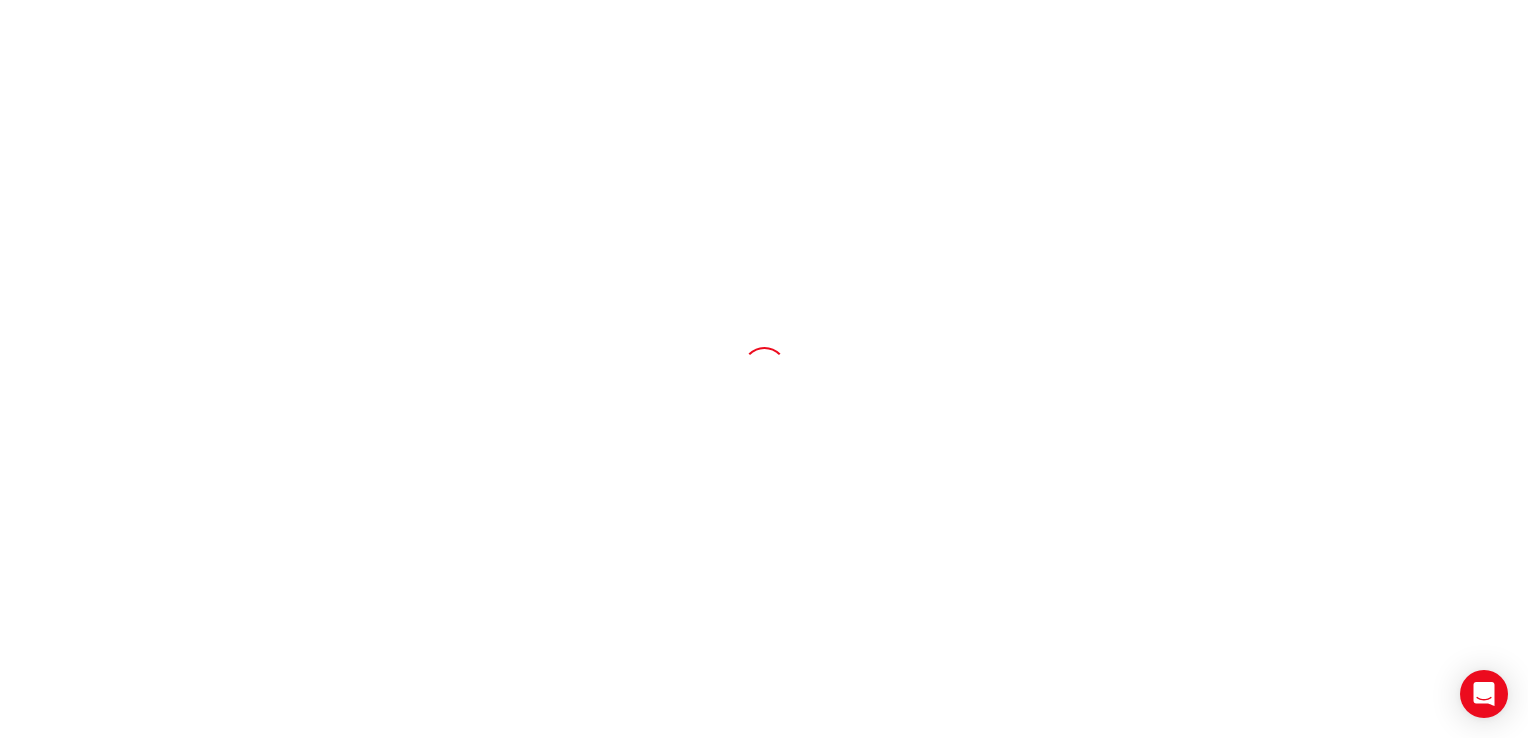 scroll, scrollTop: 0, scrollLeft: 0, axis: both 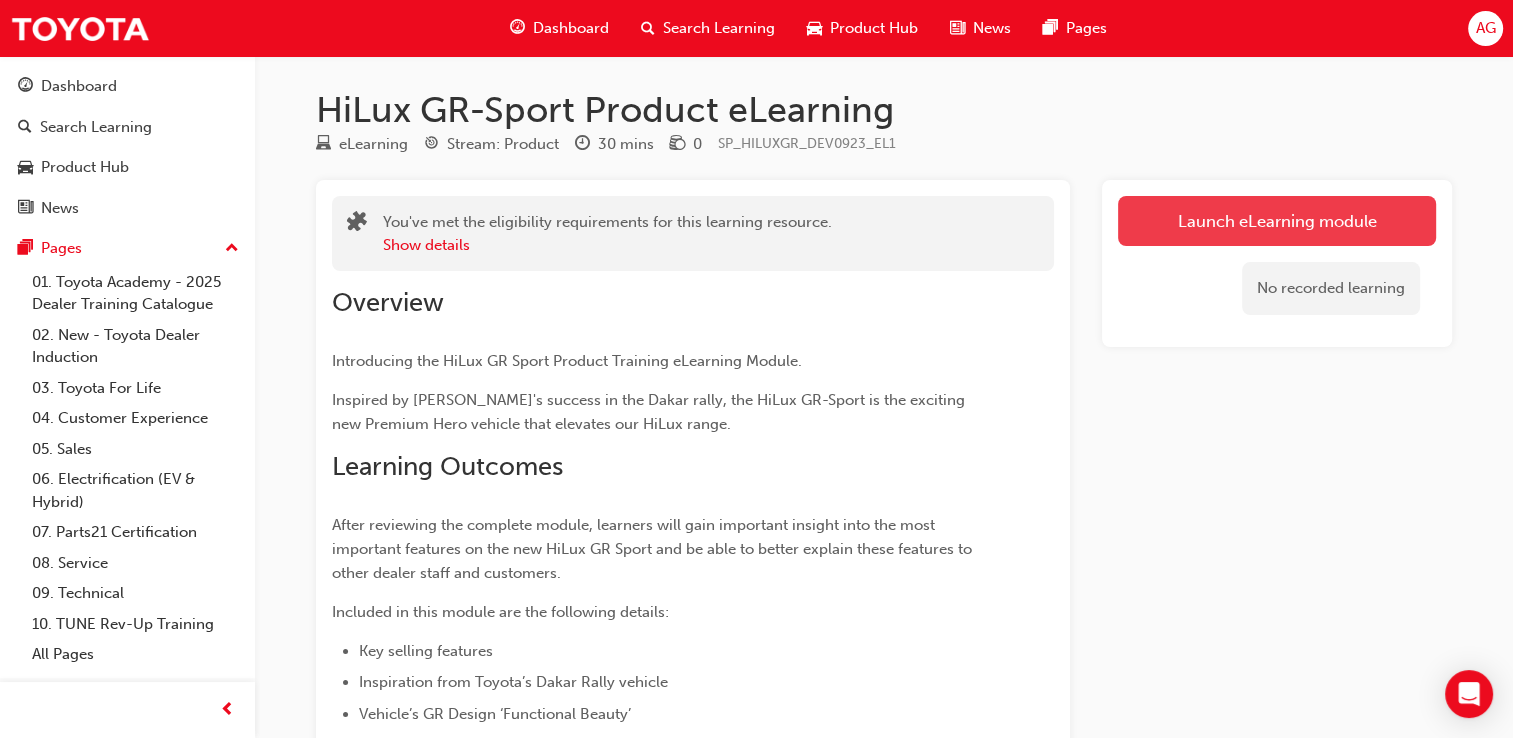 click on "Launch eLearning module" at bounding box center [1277, 221] 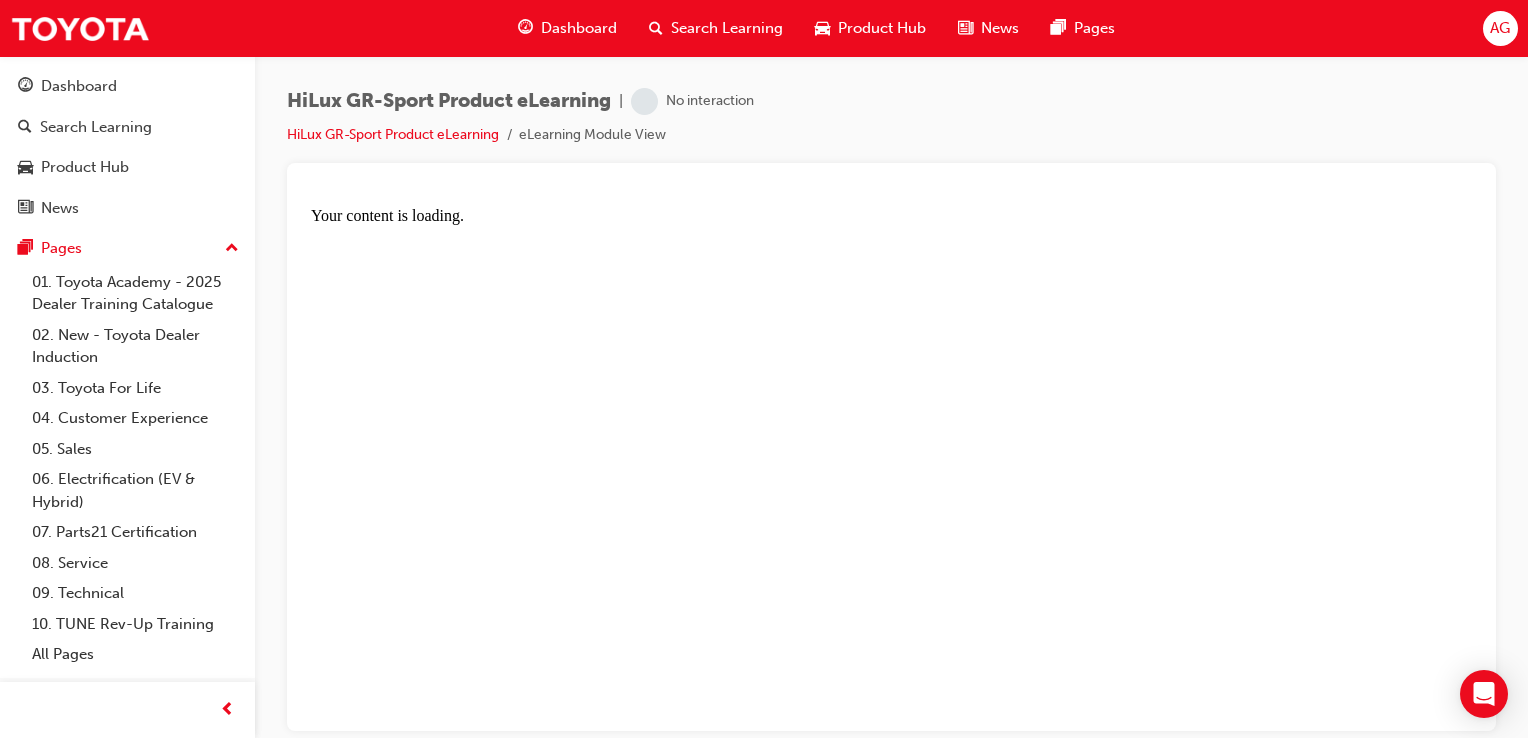 scroll, scrollTop: 0, scrollLeft: 0, axis: both 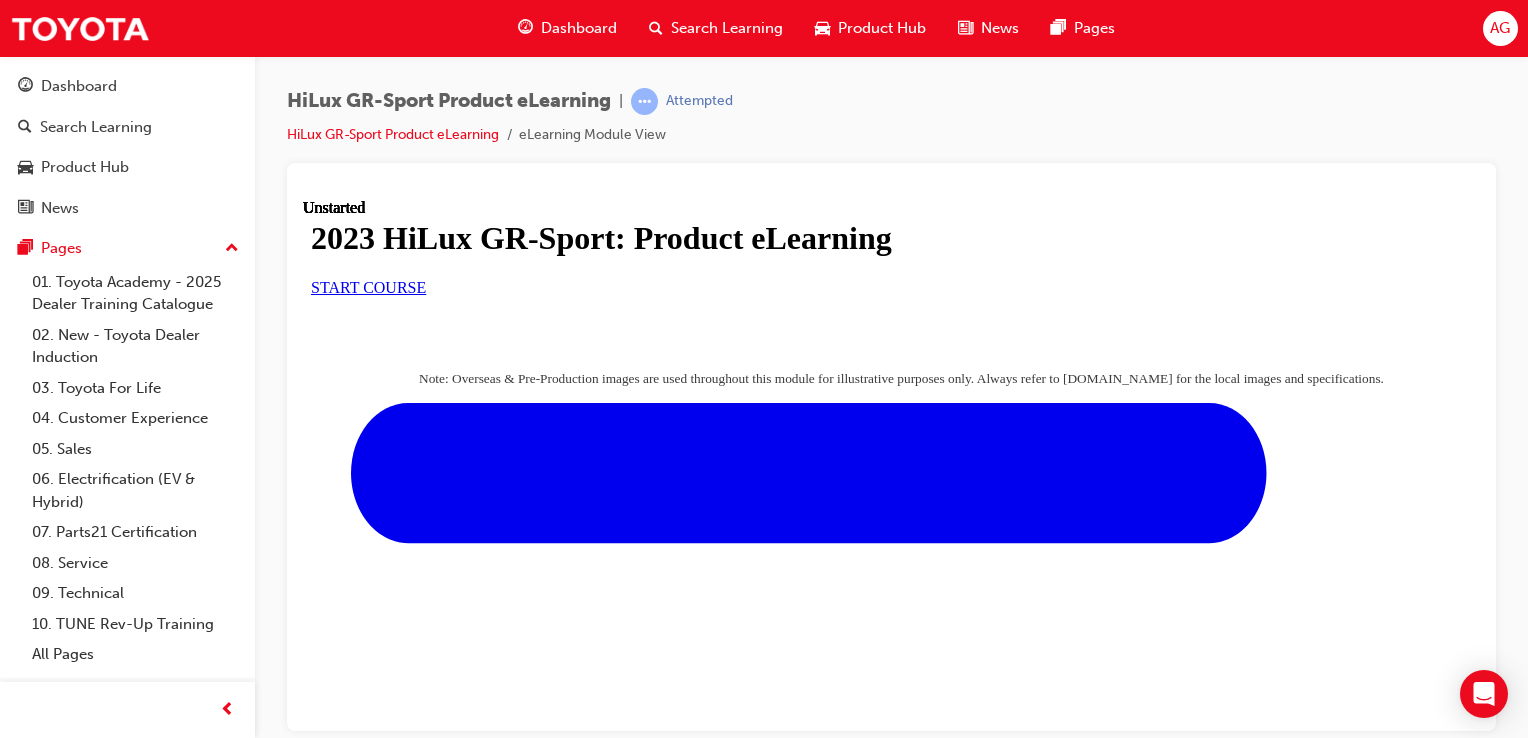 click on "START COURSE" at bounding box center [368, 286] 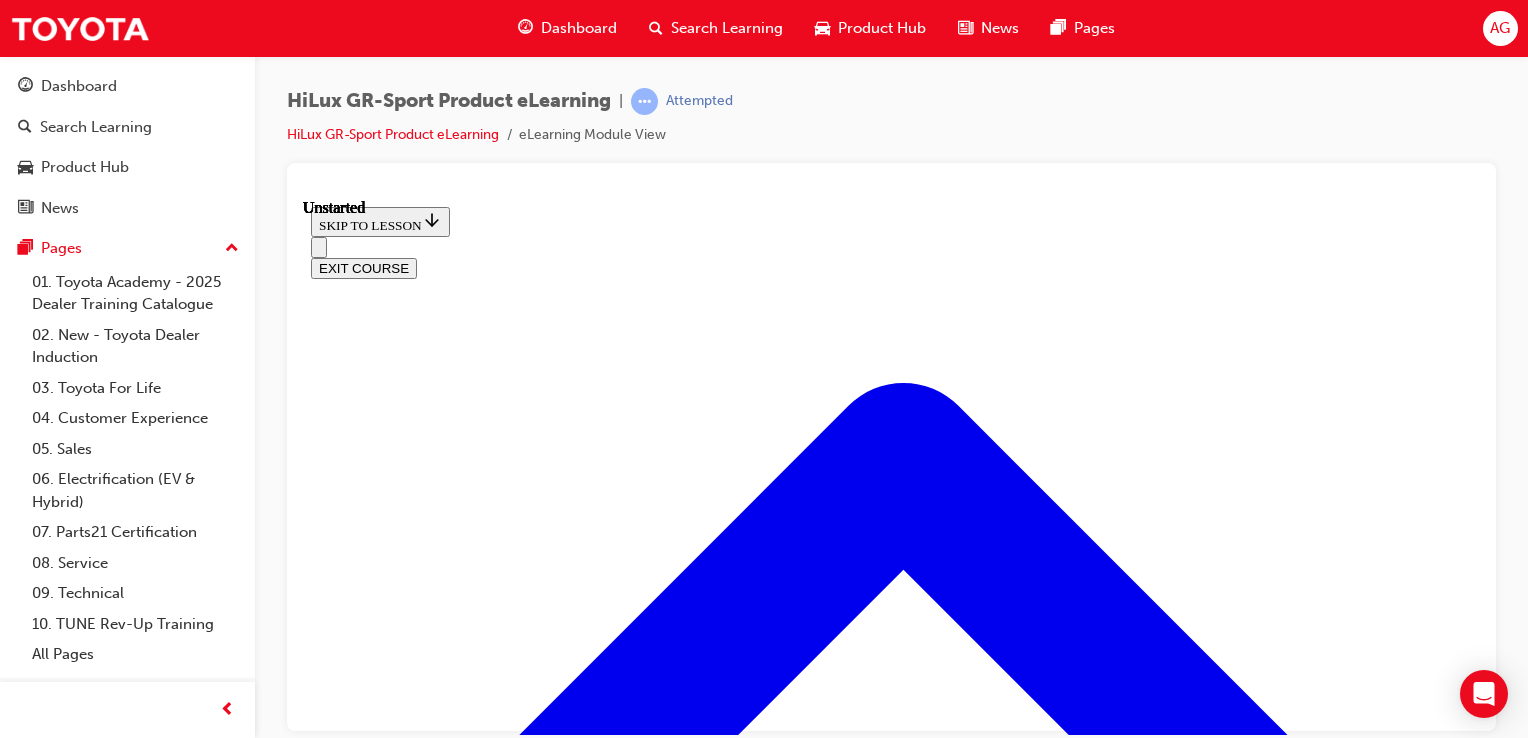 scroll, scrollTop: 62, scrollLeft: 0, axis: vertical 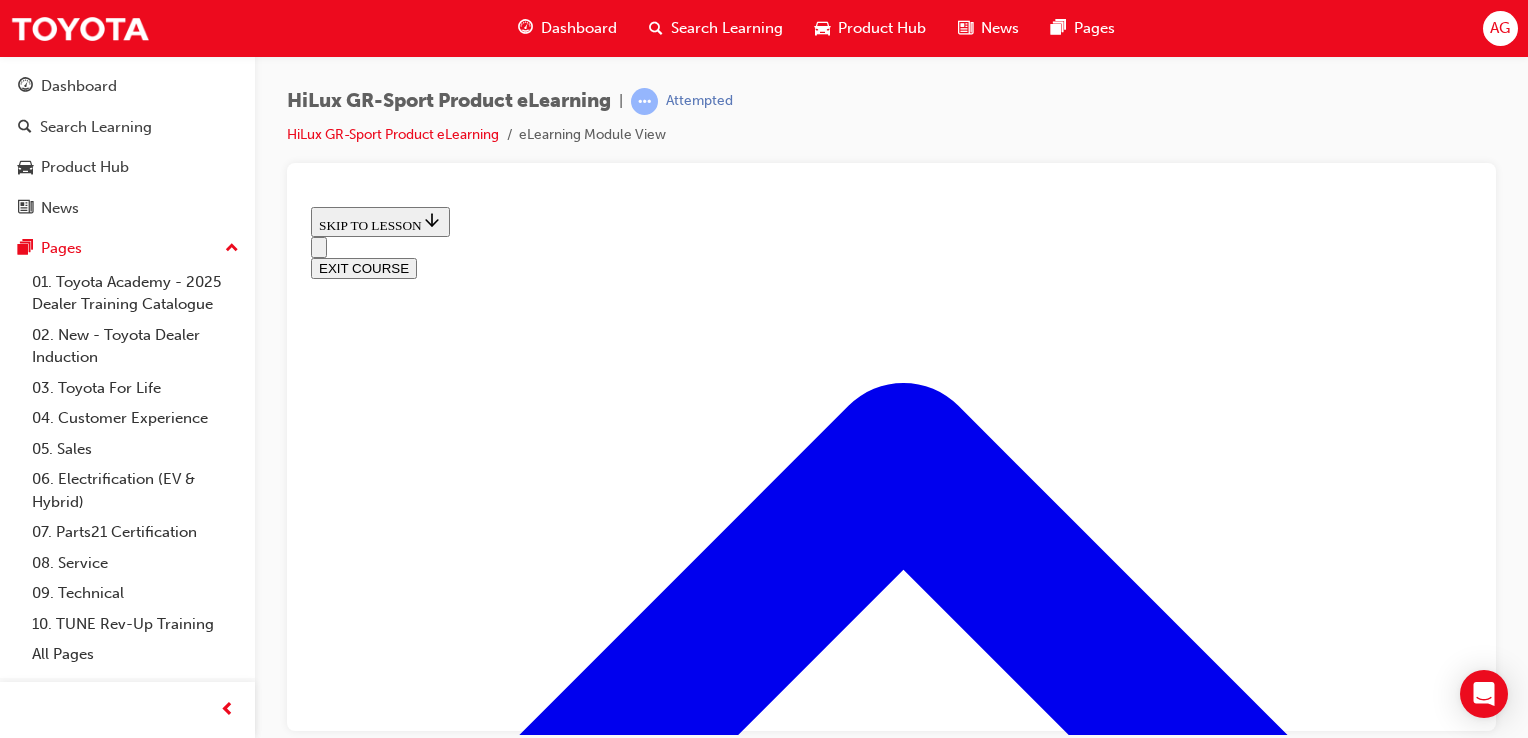 click on "Click to flip" at bounding box center [911, 2983] 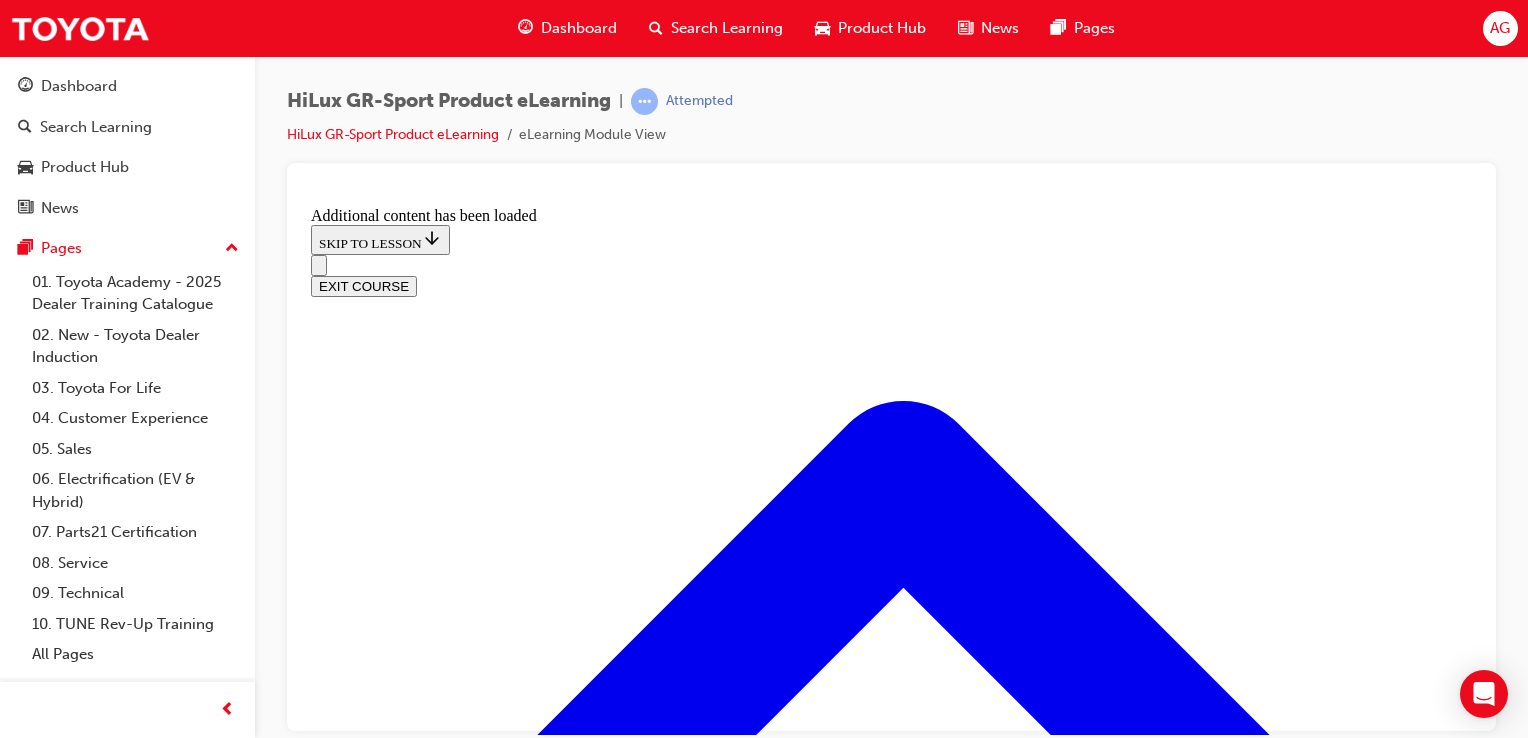 scroll, scrollTop: 2041, scrollLeft: 0, axis: vertical 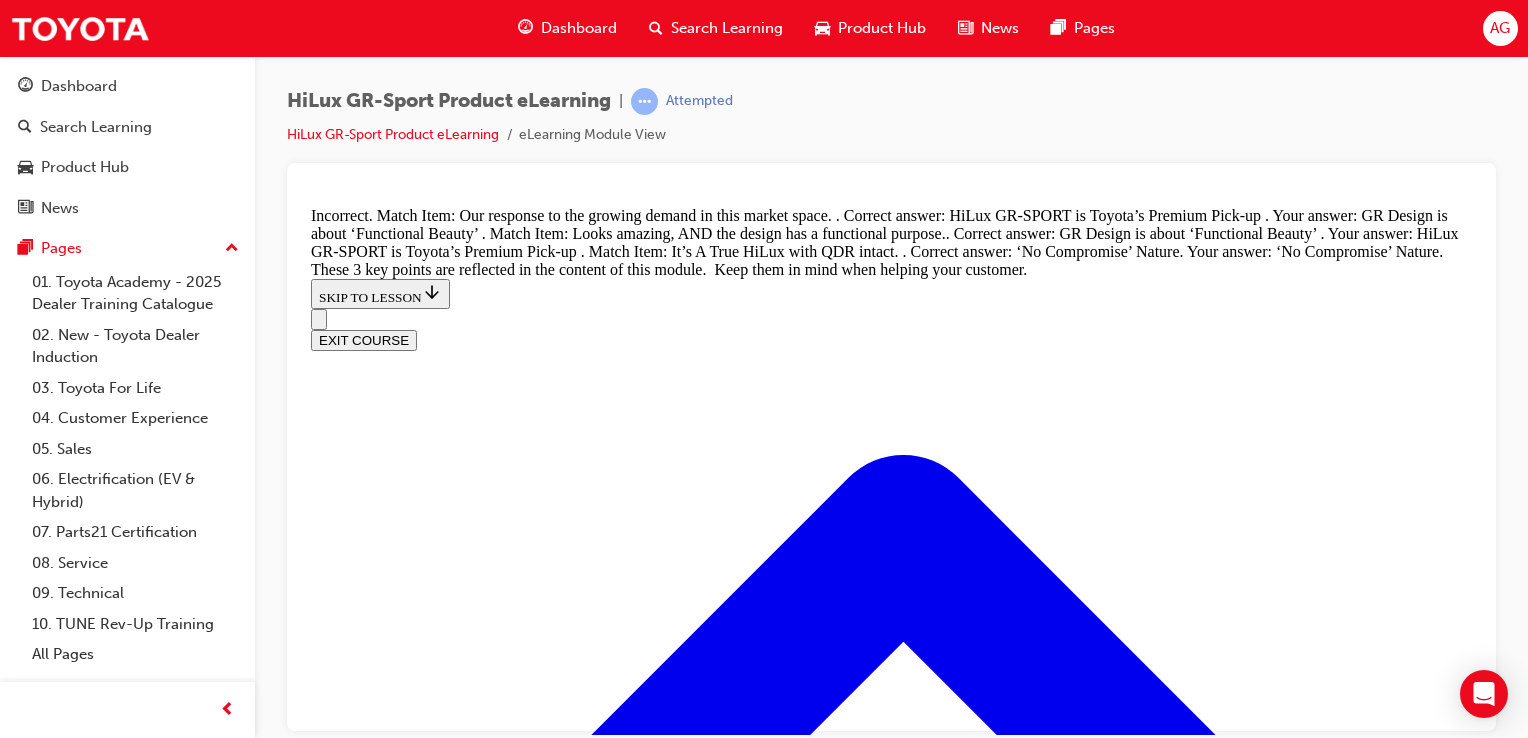 click on "Match our  3 Key Points  for the HiLux  GR-S PORT  to the appropriate explanation: 2 1 2 GR Design is about   ‘Functional Beauty’  1 HiLux GR-SPORT is Toyota’s Premium Pick-up  3 ‘No Compromise’ Nature ​Our response to the growing demand in this market space.  2 Looks amazing, AND the design has a functional purpose. 1 It’s A True HiLux with QDR intact.  3 SUBMIT Incorrect These 3 key points are reflected in the content of this module.   Keep them in mind when helping your customer. TAKE AGAIN" at bounding box center [891, 4664] 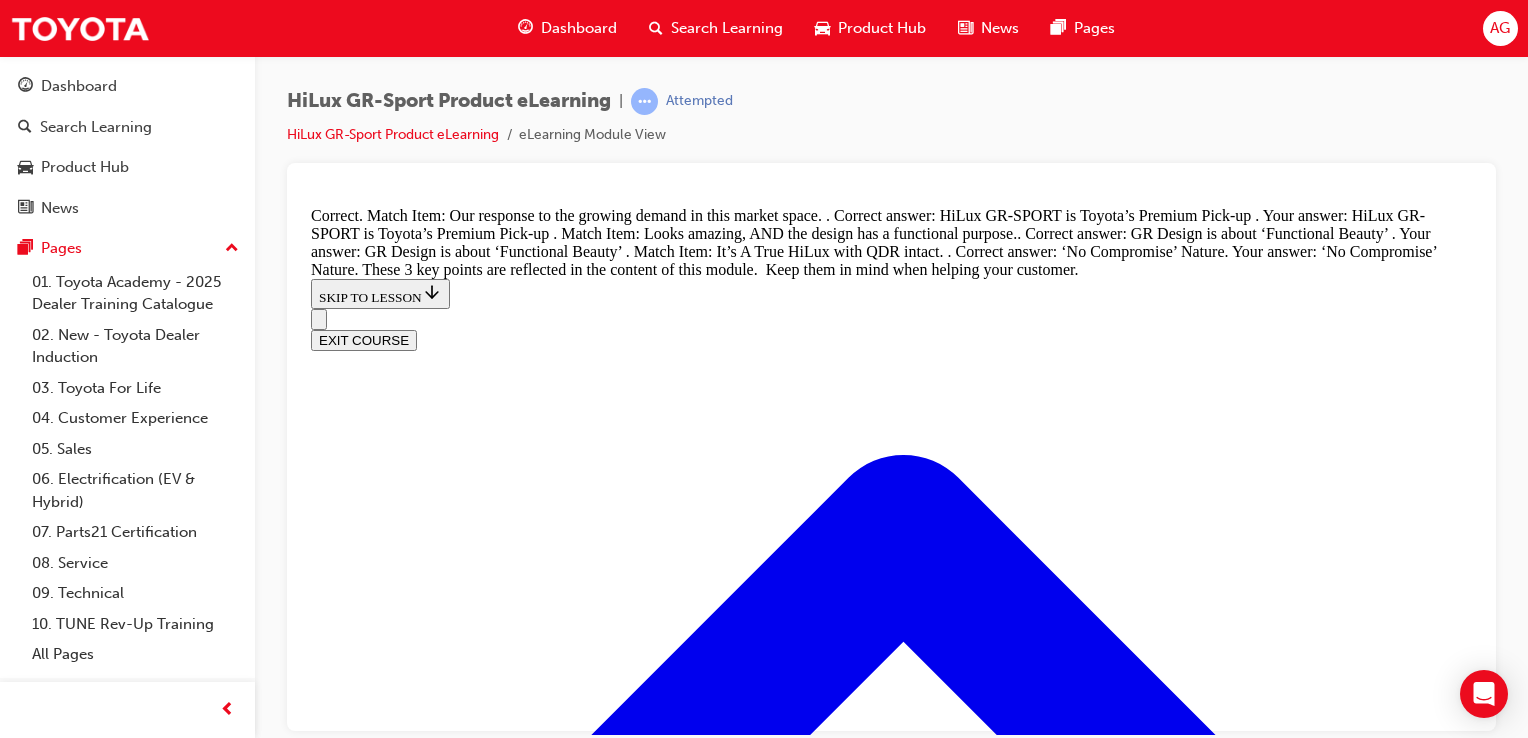click on "Match our  3 Key Points  for the HiLux  GR-S PORT  to the appropriate explanation: 1 HiLux GR-SPORT is Toyota’s Premium Pick-up  3 GR Design is about   ‘Functional Beauty’  2 ‘No Compromise’ Nature ​Our response to the growing demand in this market space.  1 Looks amazing, AND the design has a functional purpose. 3 It’s A True HiLux with QDR intact.  2 SUBMIT Correct These 3 key points are reflected in the content of this module.   Keep them in mind when helping your customer." at bounding box center (891, 4645) 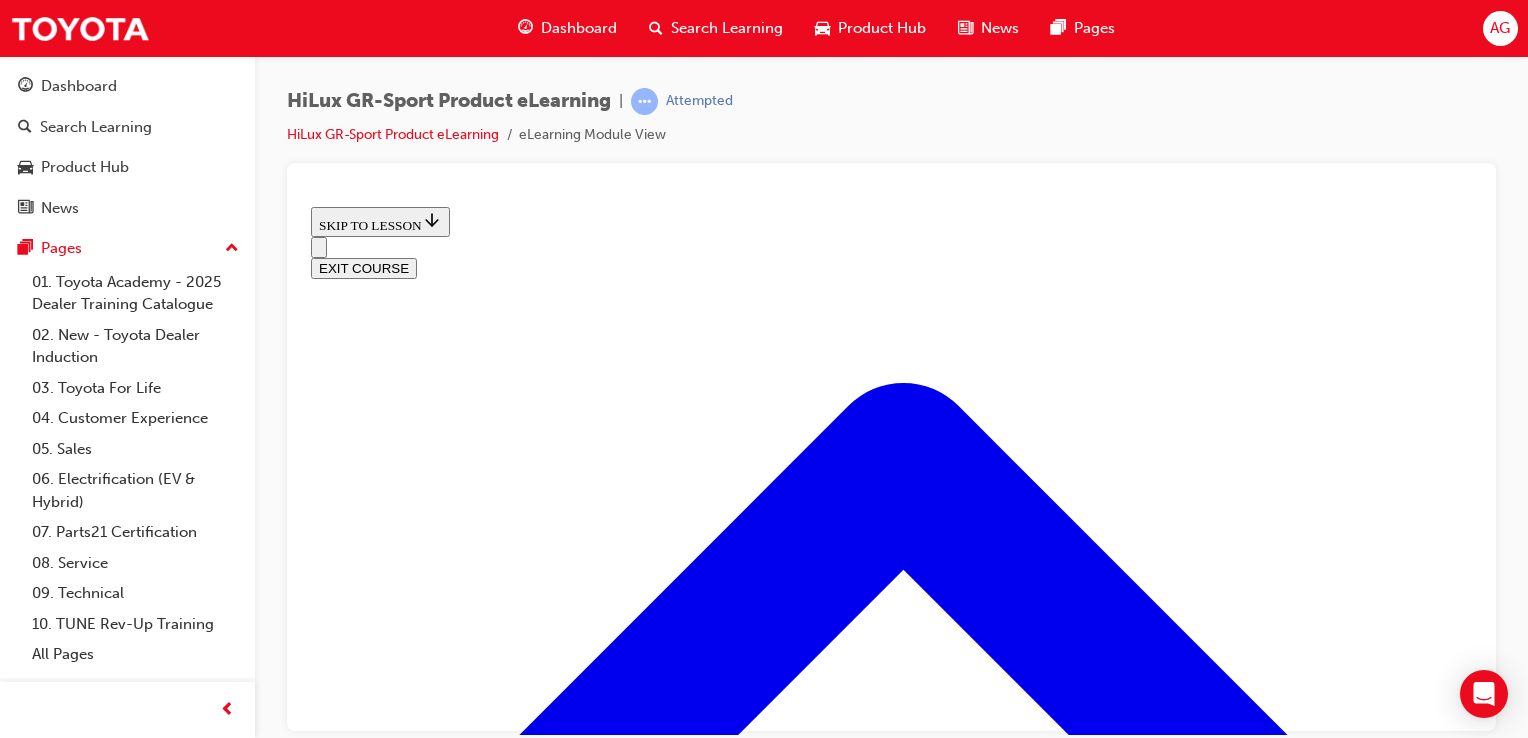 scroll, scrollTop: 720, scrollLeft: 0, axis: vertical 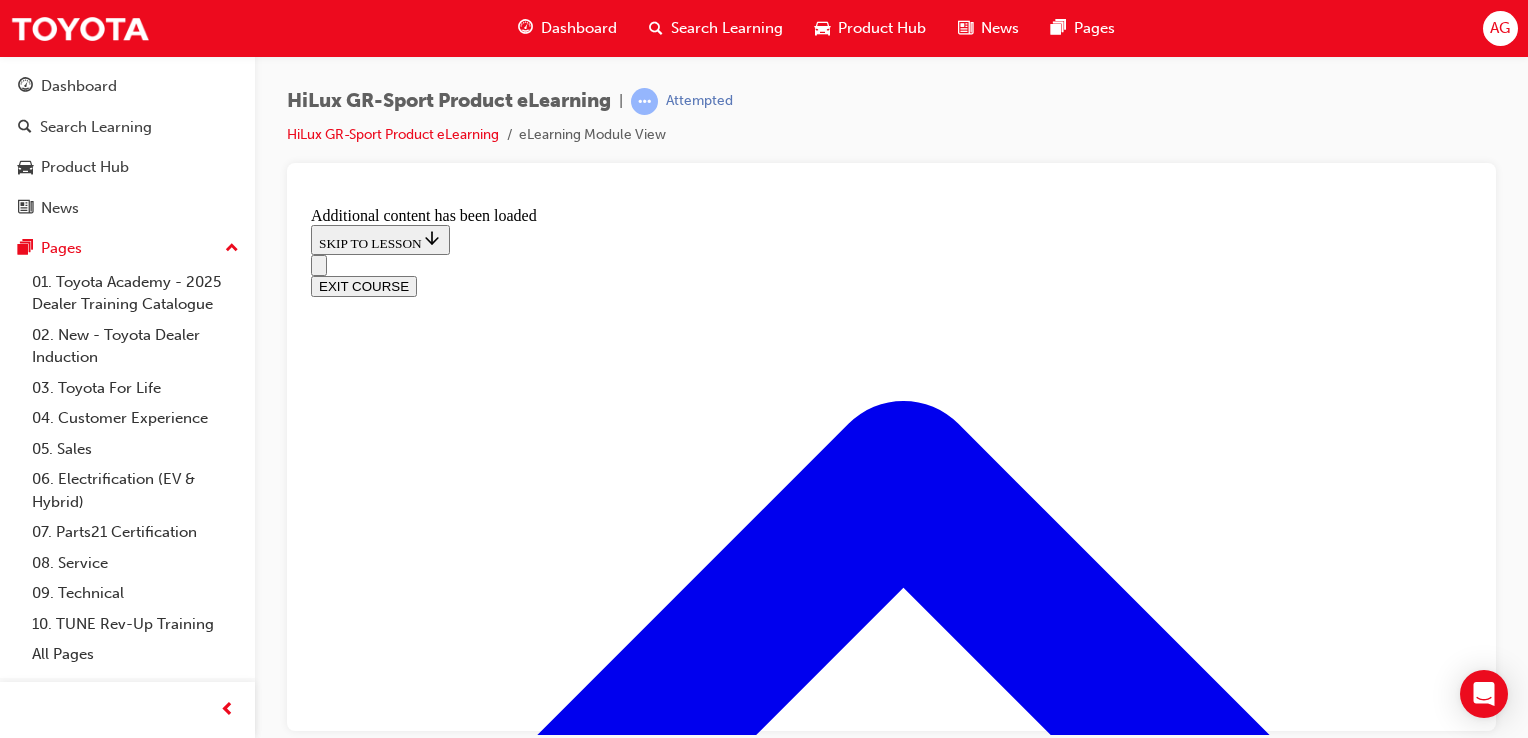 click on "True" at bounding box center [891, 4710] 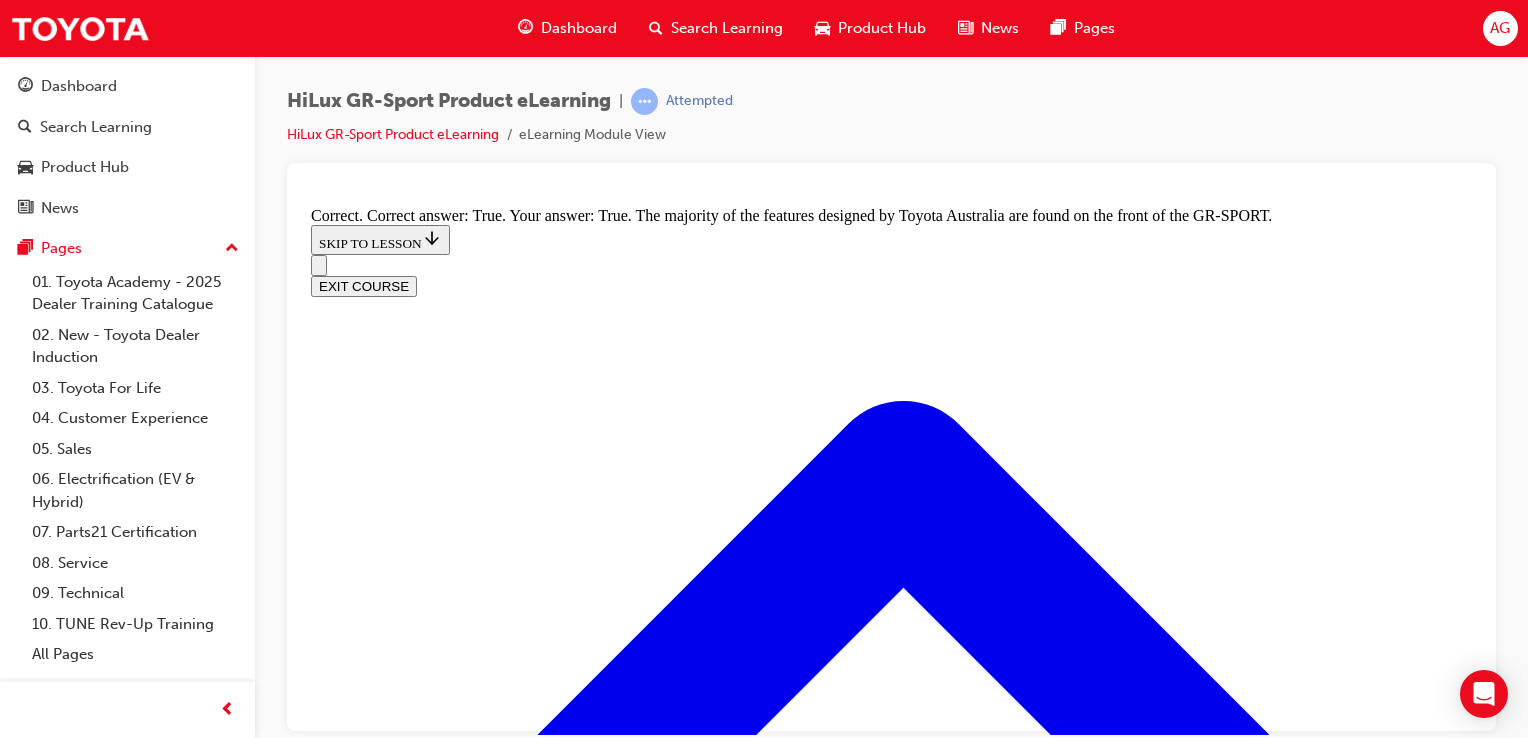 scroll, scrollTop: 2381, scrollLeft: 0, axis: vertical 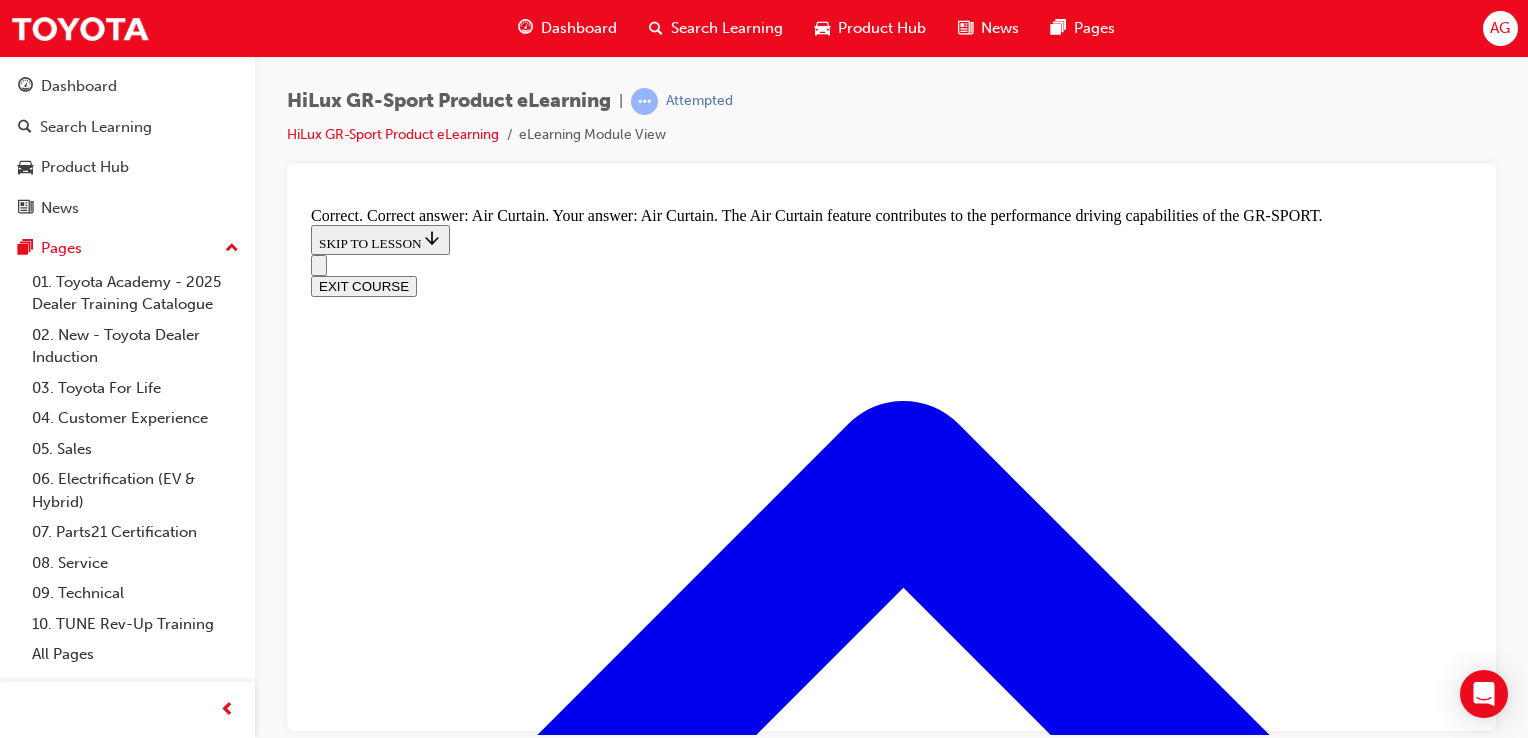 click on "Which HiLux  GR-S PORT  feature channels air, reducing aerodynamic drag, and turbulence in the wheel arch? Bash Plate Correctly unselected G-mesh Grille Correctly unselected Air Curtain Correctly selected Skid Plate Correctly unselected SUBMIT Correct The Air Curtain feature contributes to the performance driving capabilities of the  GR-S PORT." at bounding box center [891, 12426] 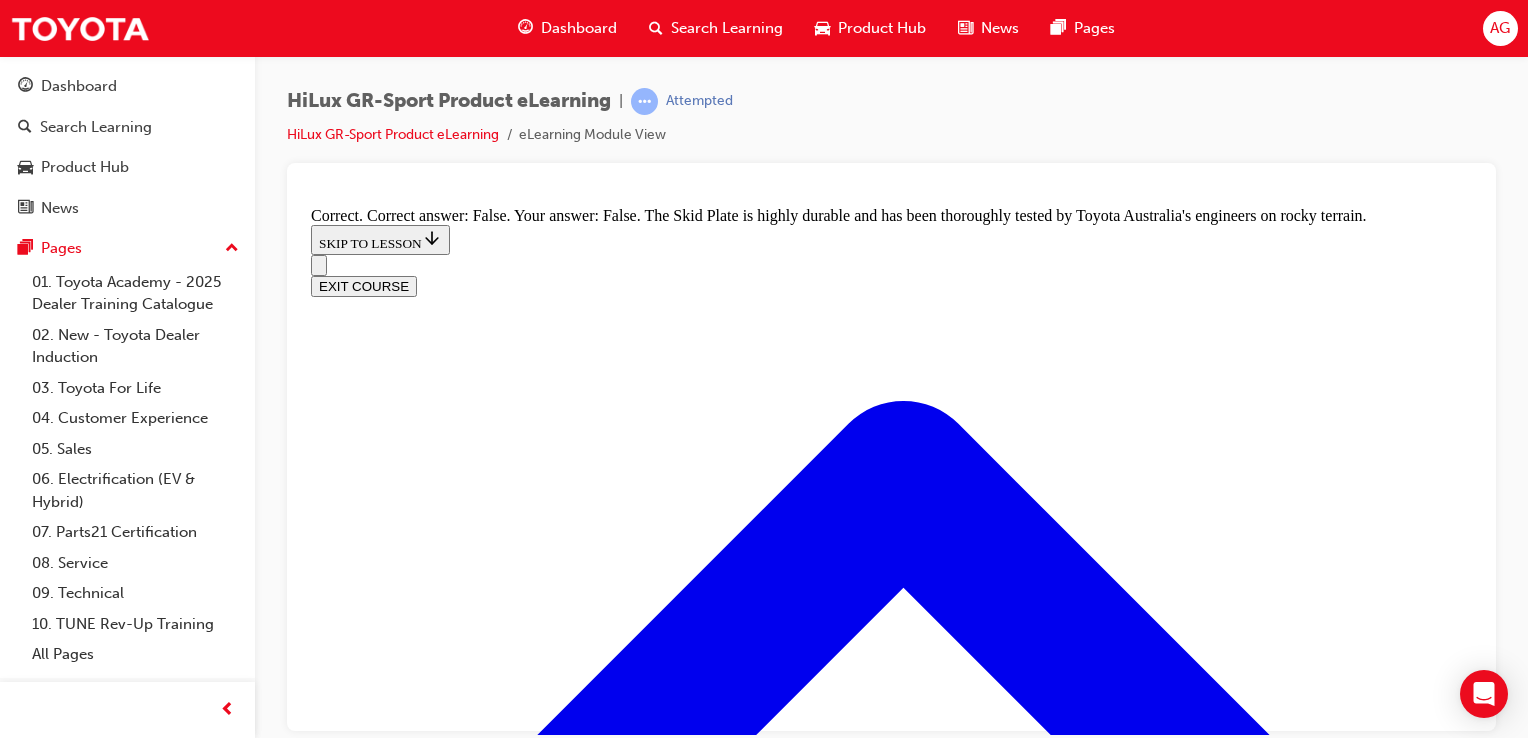 scroll, scrollTop: 3720, scrollLeft: 0, axis: vertical 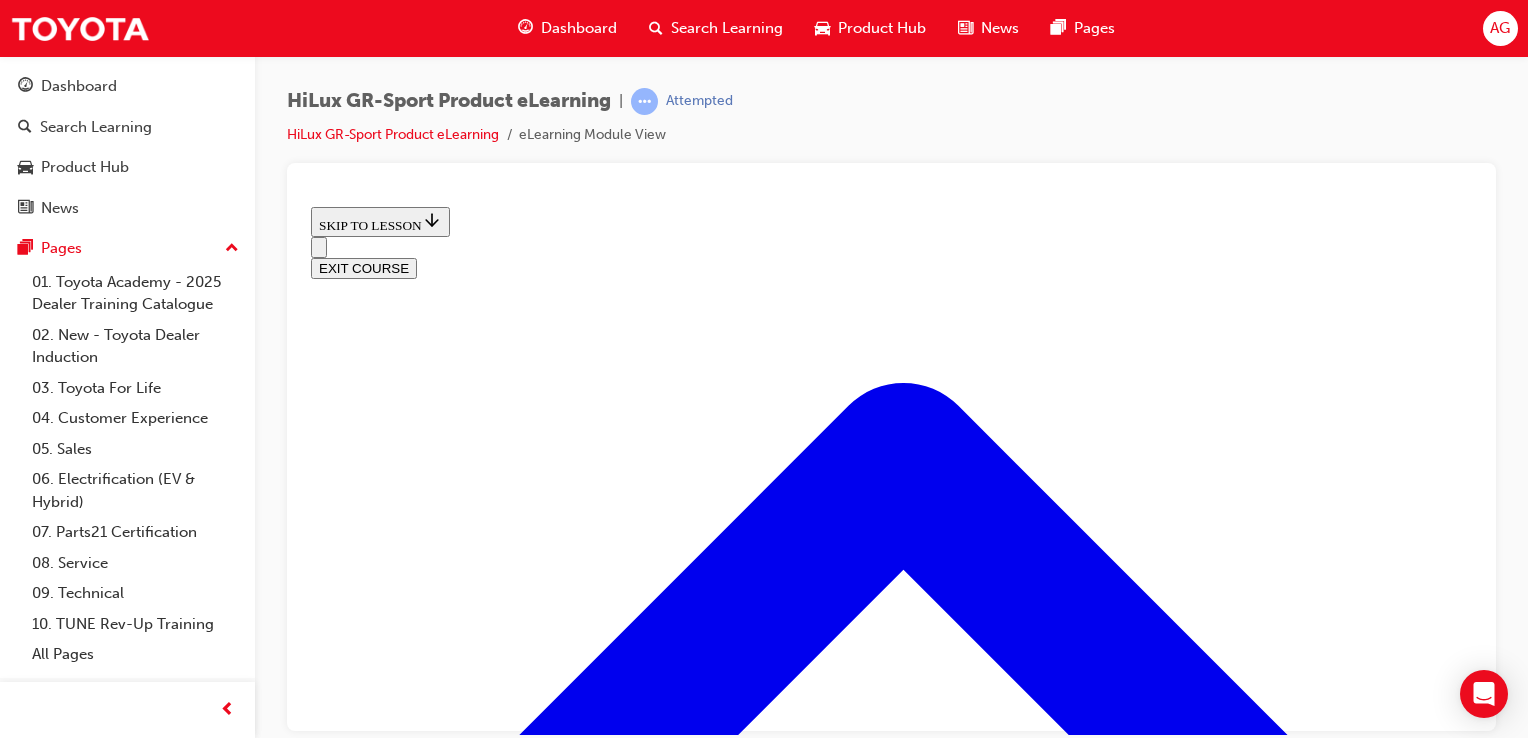 click at bounding box center [941, 1948] 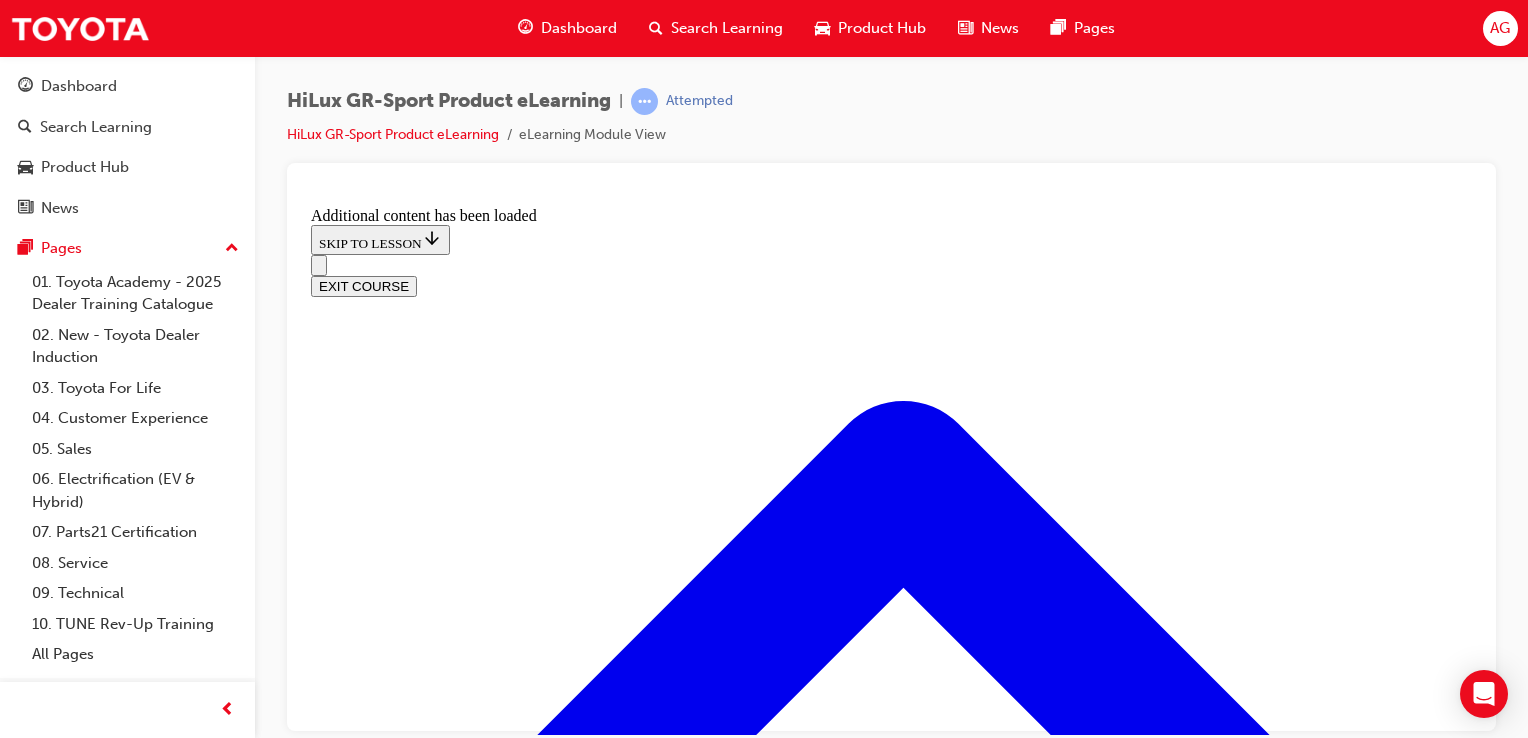 scroll, scrollTop: 863, scrollLeft: 0, axis: vertical 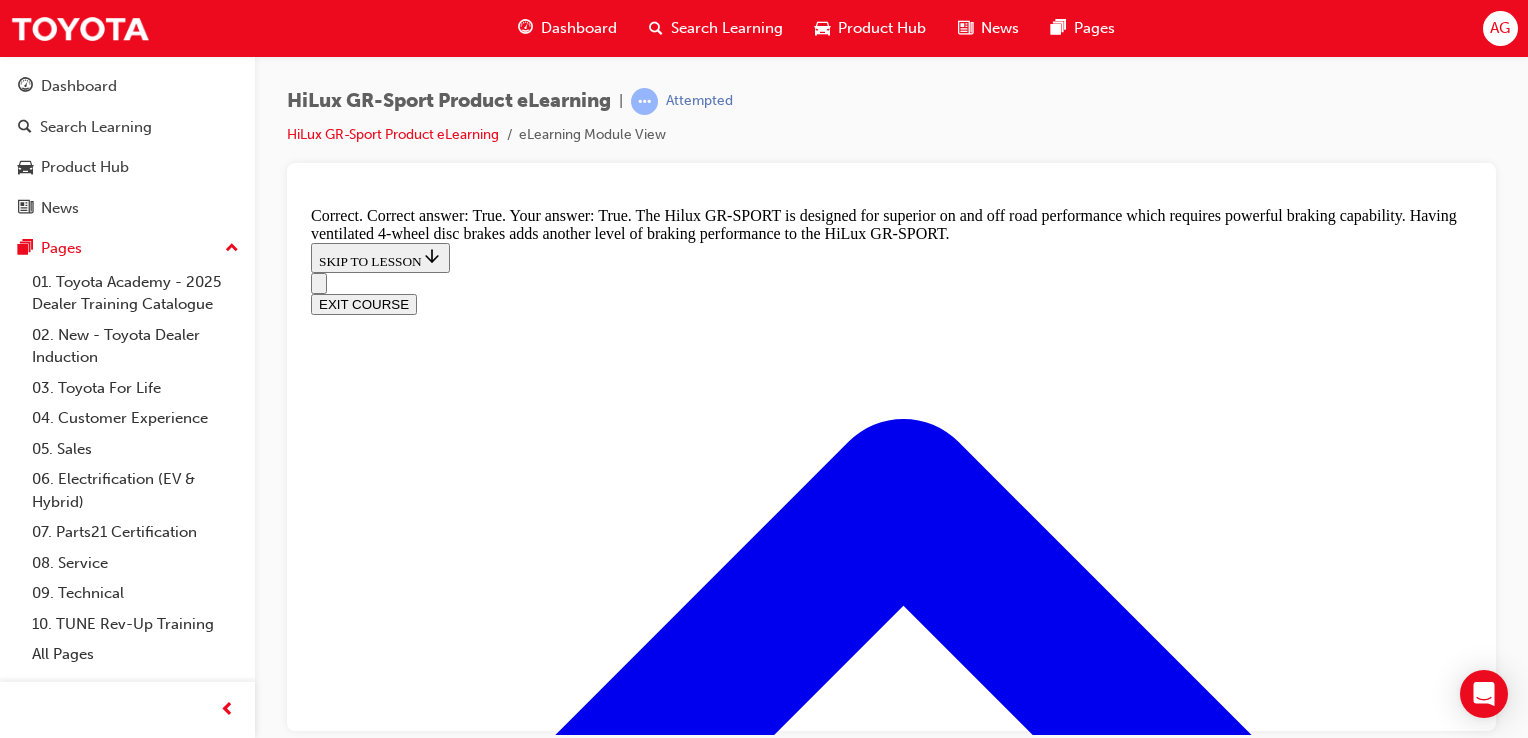 click on "CONTINUE" at bounding box center [353, 7279] 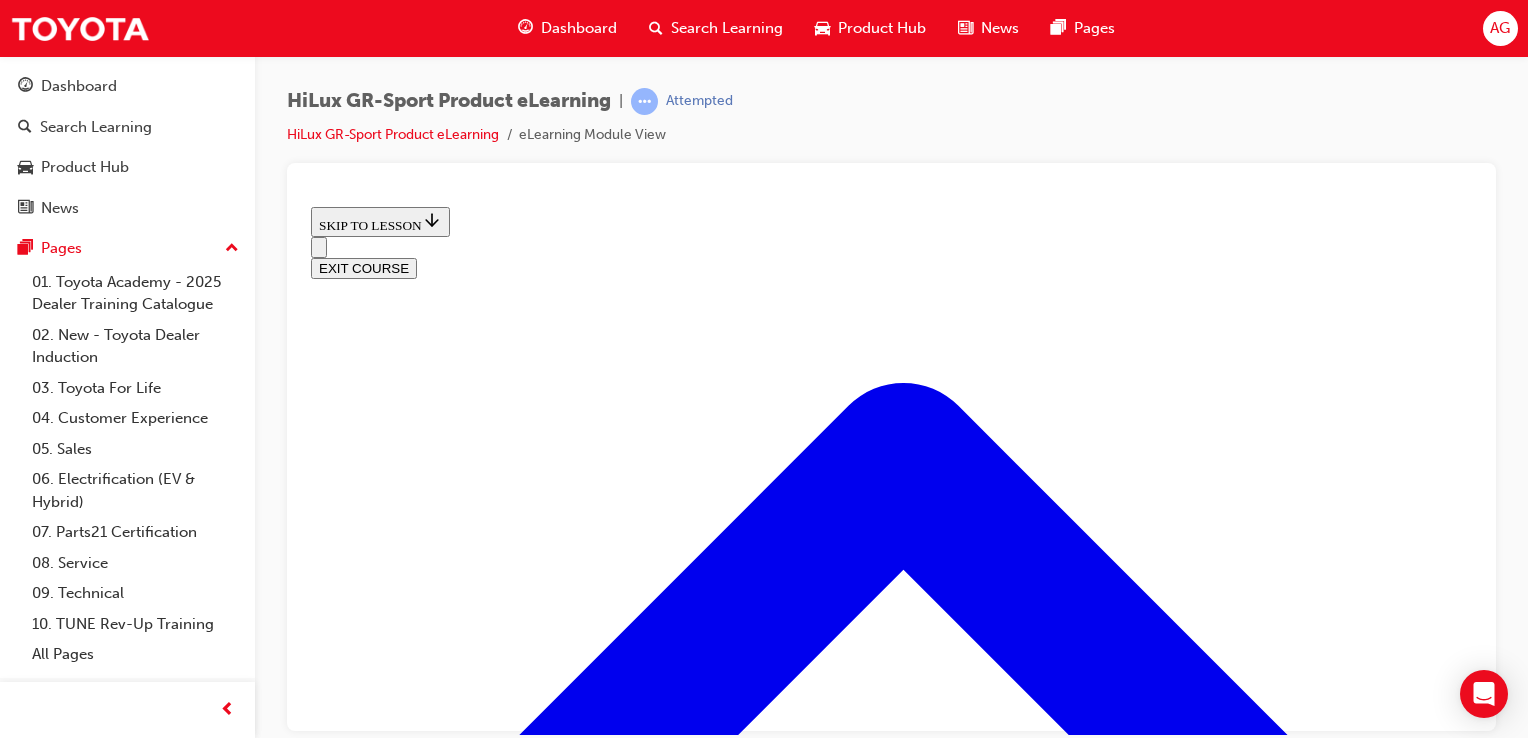 scroll, scrollTop: 62, scrollLeft: 0, axis: vertical 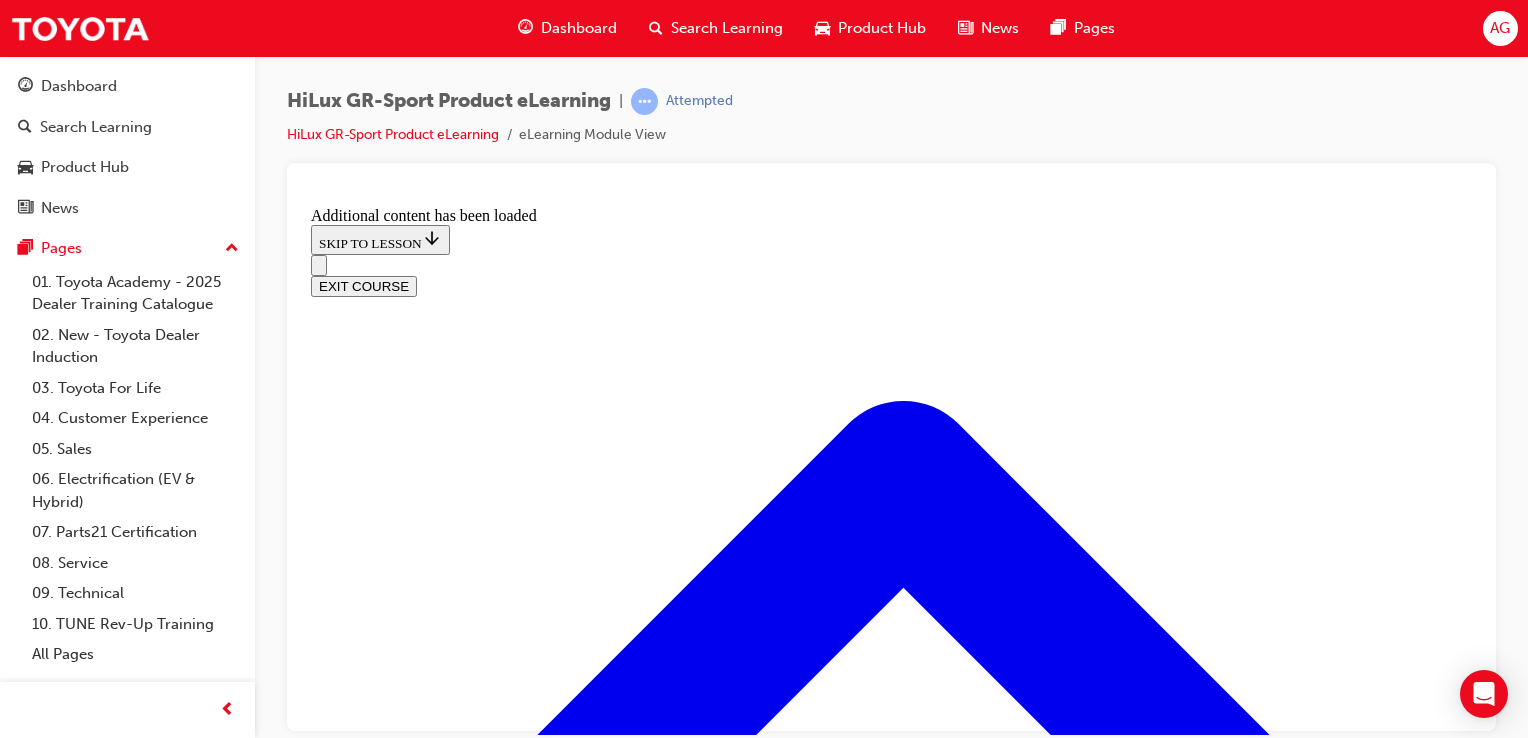 click at bounding box center [911, 8293] 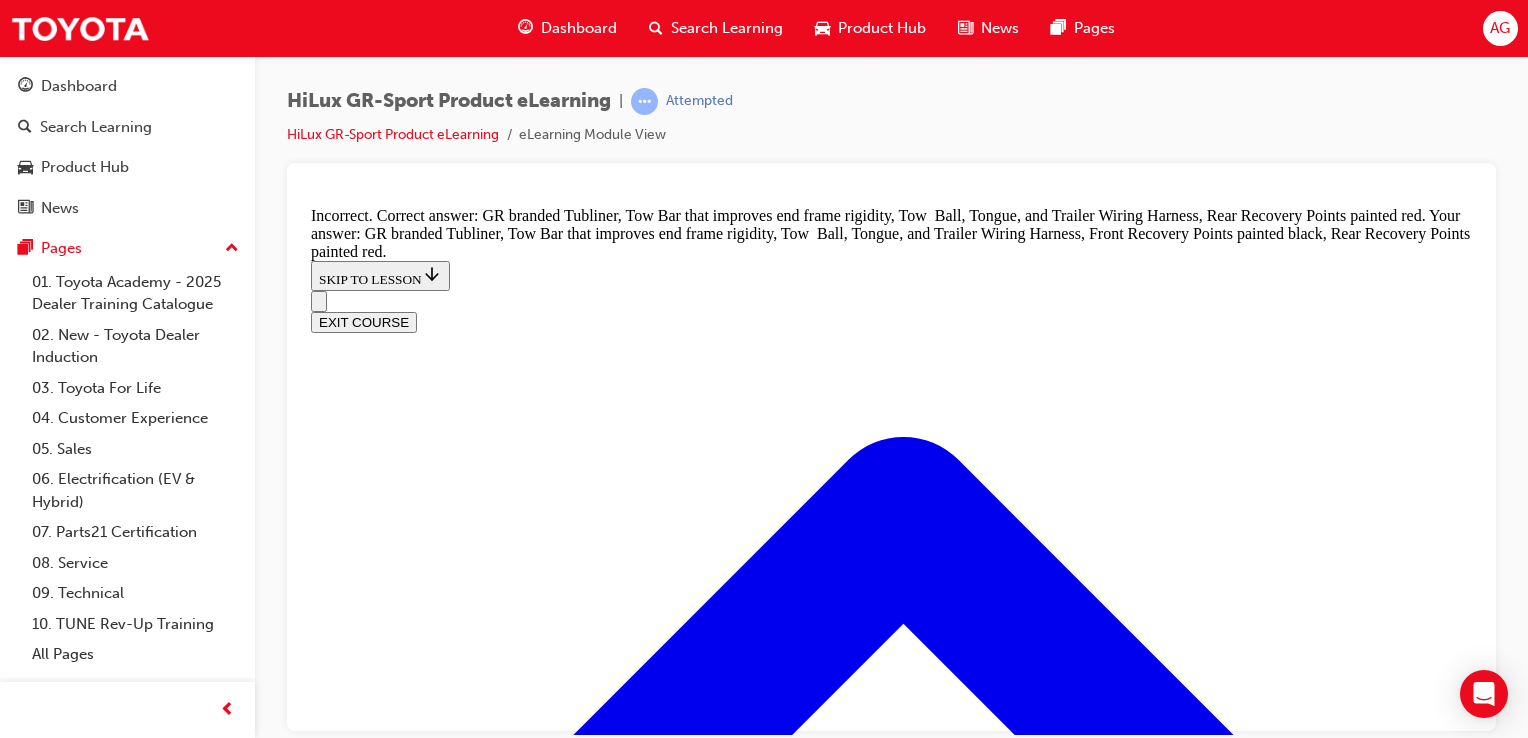 scroll, scrollTop: 2864, scrollLeft: 0, axis: vertical 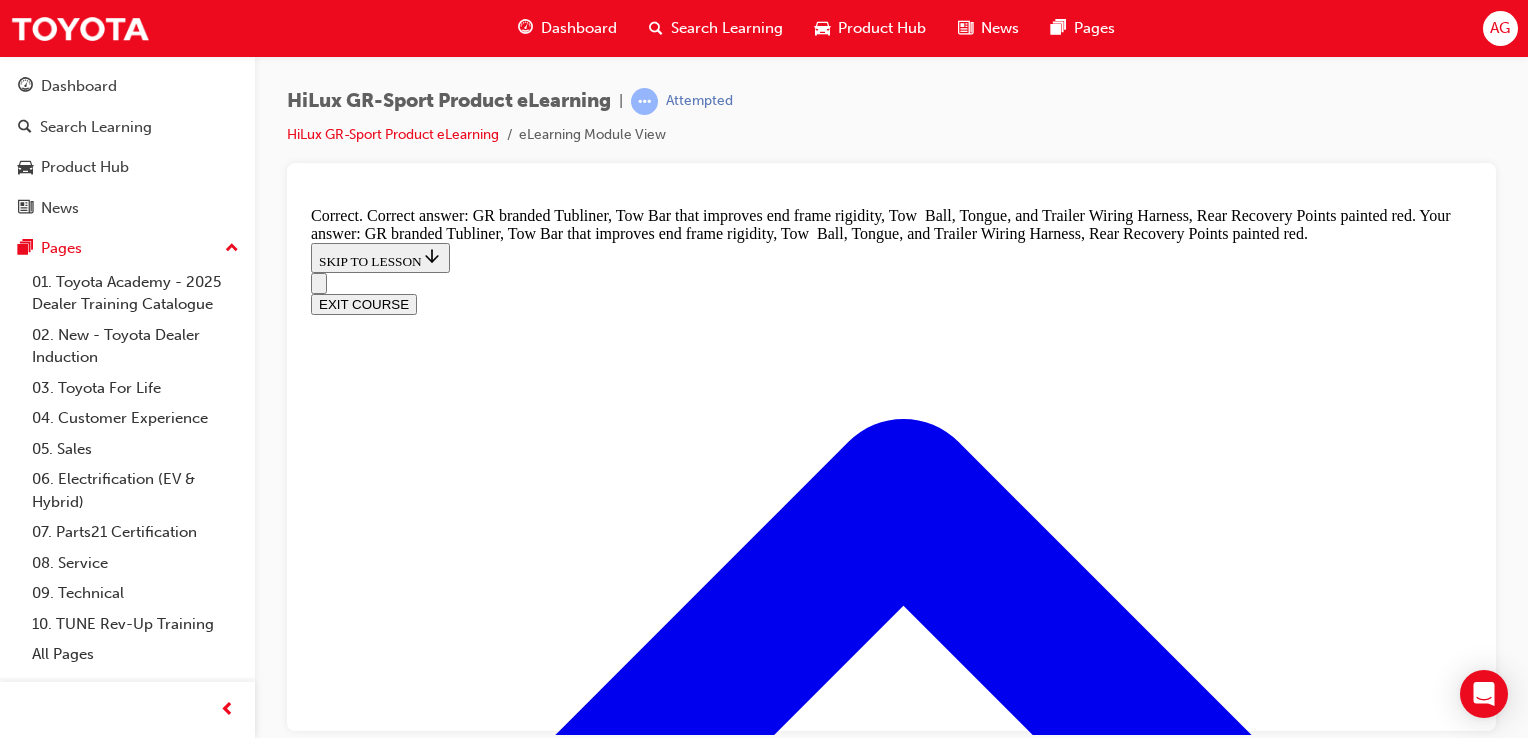 click on "The HiLux GR-SPORT comes with: (select all correct answers below) GR branded Tubliner Correctly checked Tow Bar that improves end frame rigidity Correctly checked Tow  Ball, Tongue, and Trailer Wiring Harness Correctly checked Front Recovery Points painted black Correctly unchecked Rear Recovery Points painted red Correctly checked SUBMIT Correct" at bounding box center (891, 10189) 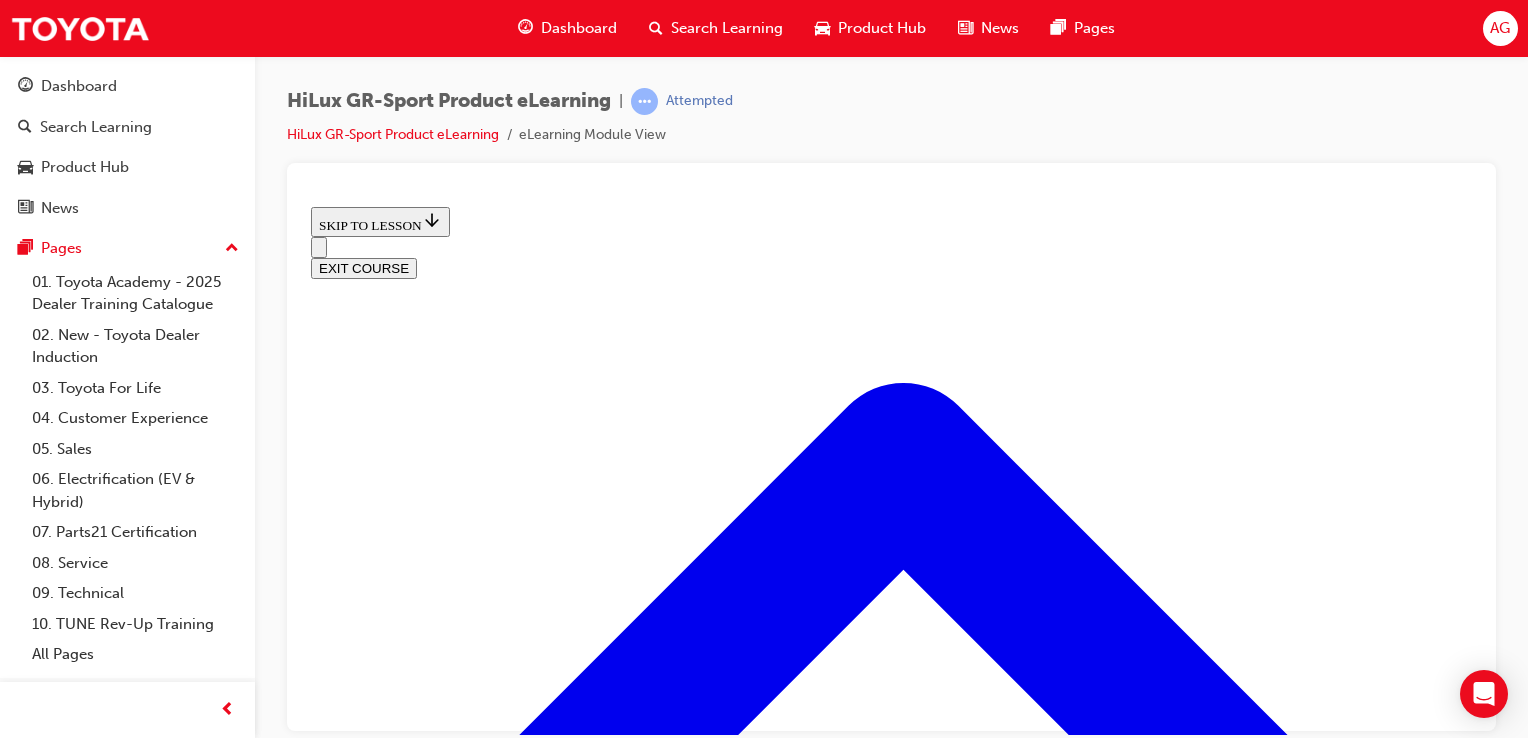 click on "The overall interior is a black theme with a monochromatic colour combination, helping highlight the red accent areas used on functional parts." at bounding box center (884, 1927) 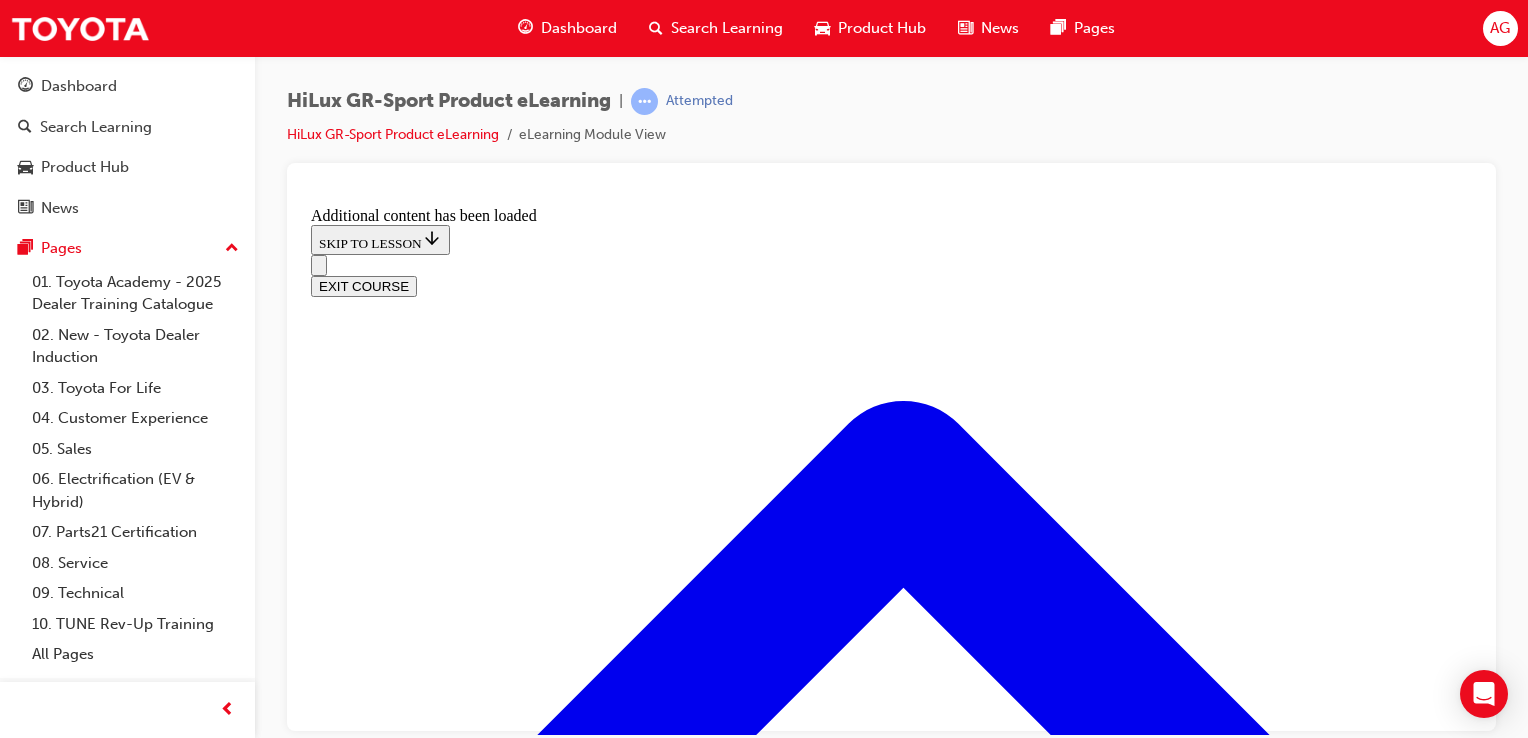 scroll, scrollTop: 1436, scrollLeft: 0, axis: vertical 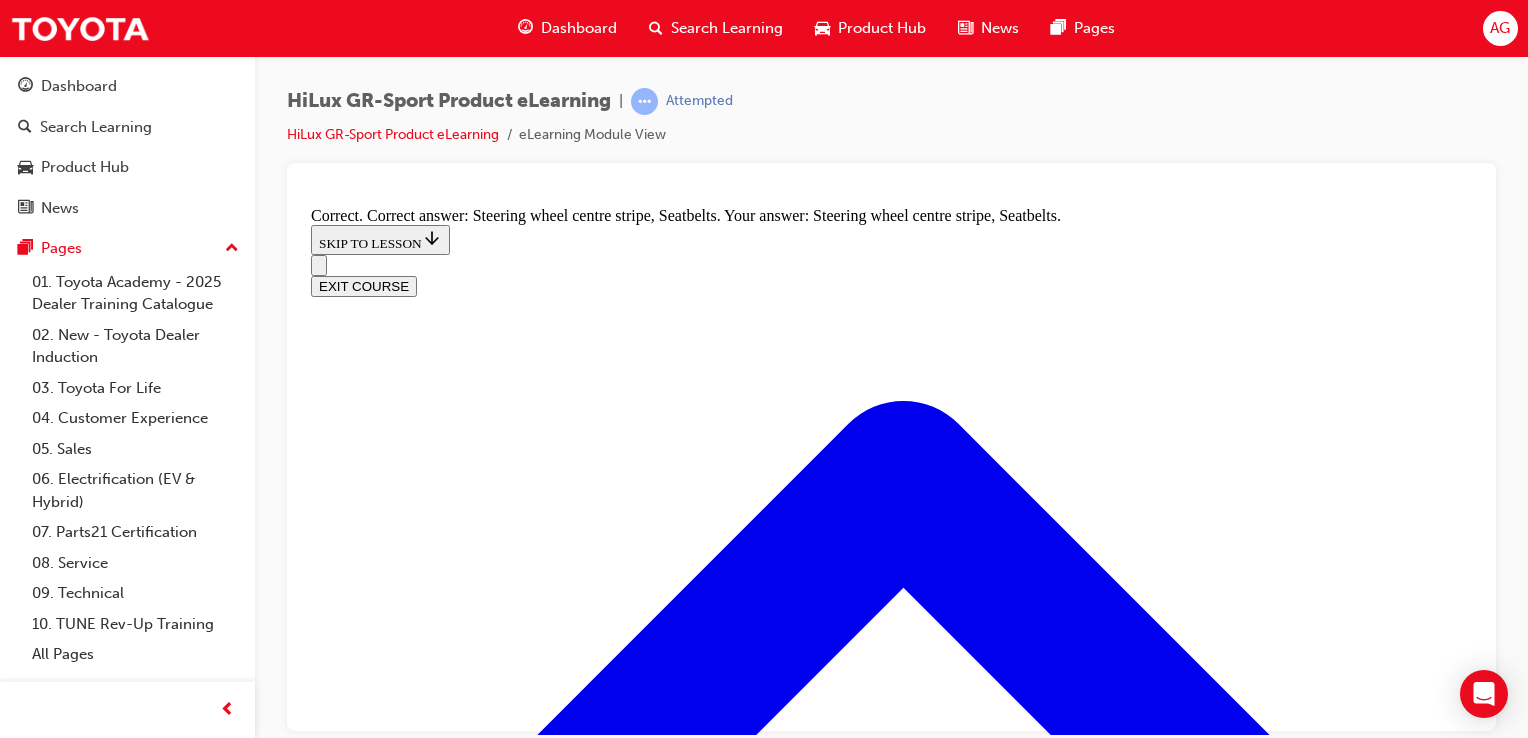 click on "True" at bounding box center (891, 10557) 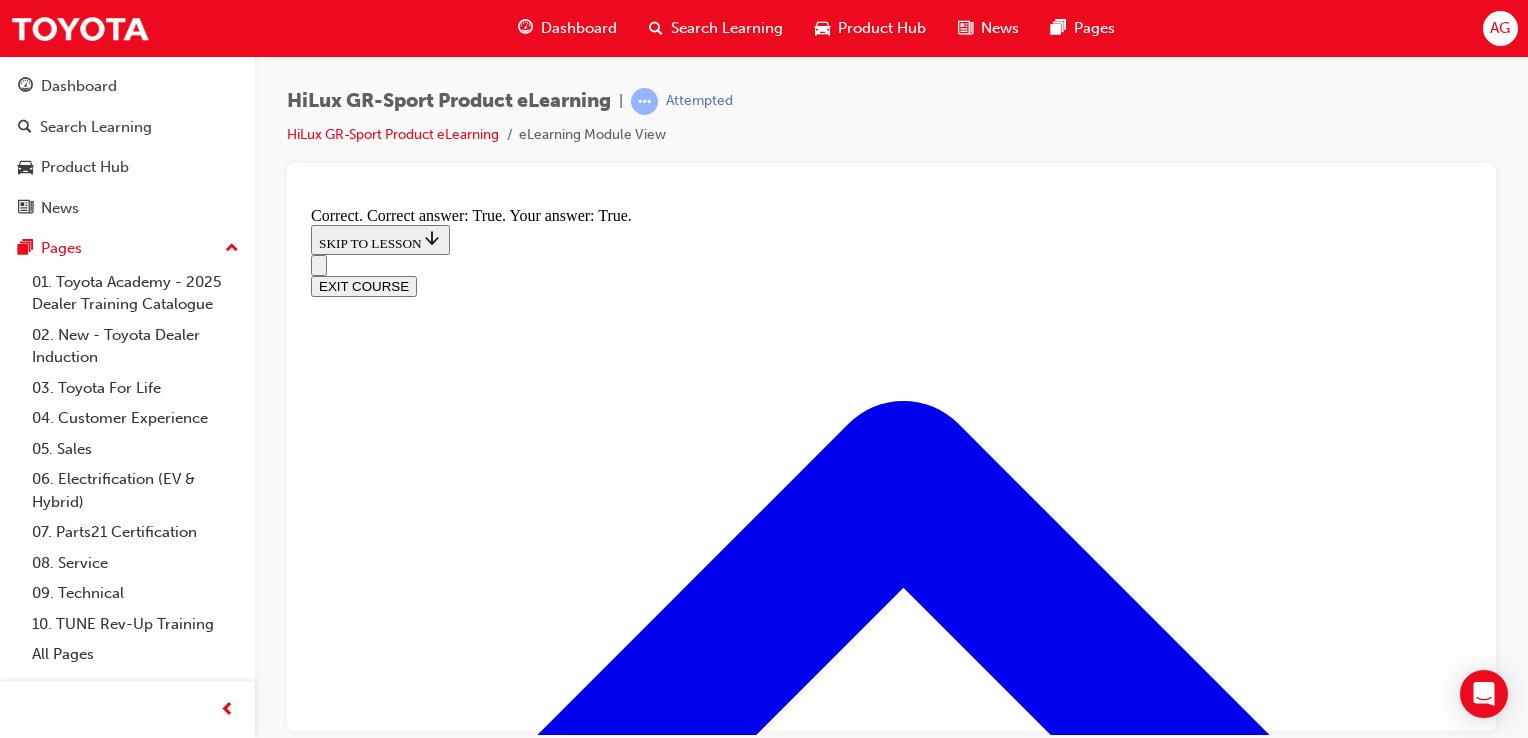 scroll, scrollTop: 3196, scrollLeft: 0, axis: vertical 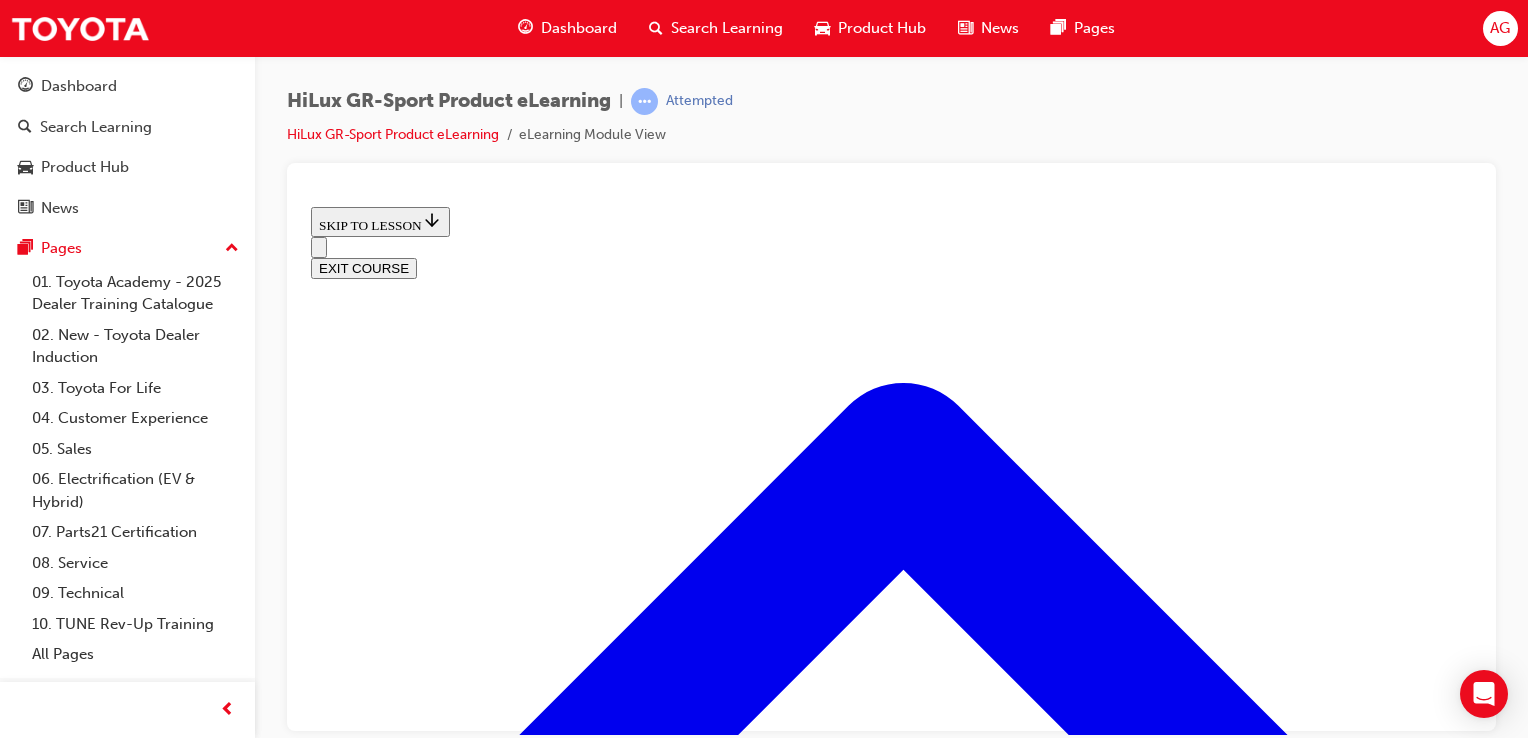 click on "Get Ready! GR Quick Quiz time" at bounding box center [406, 3339] 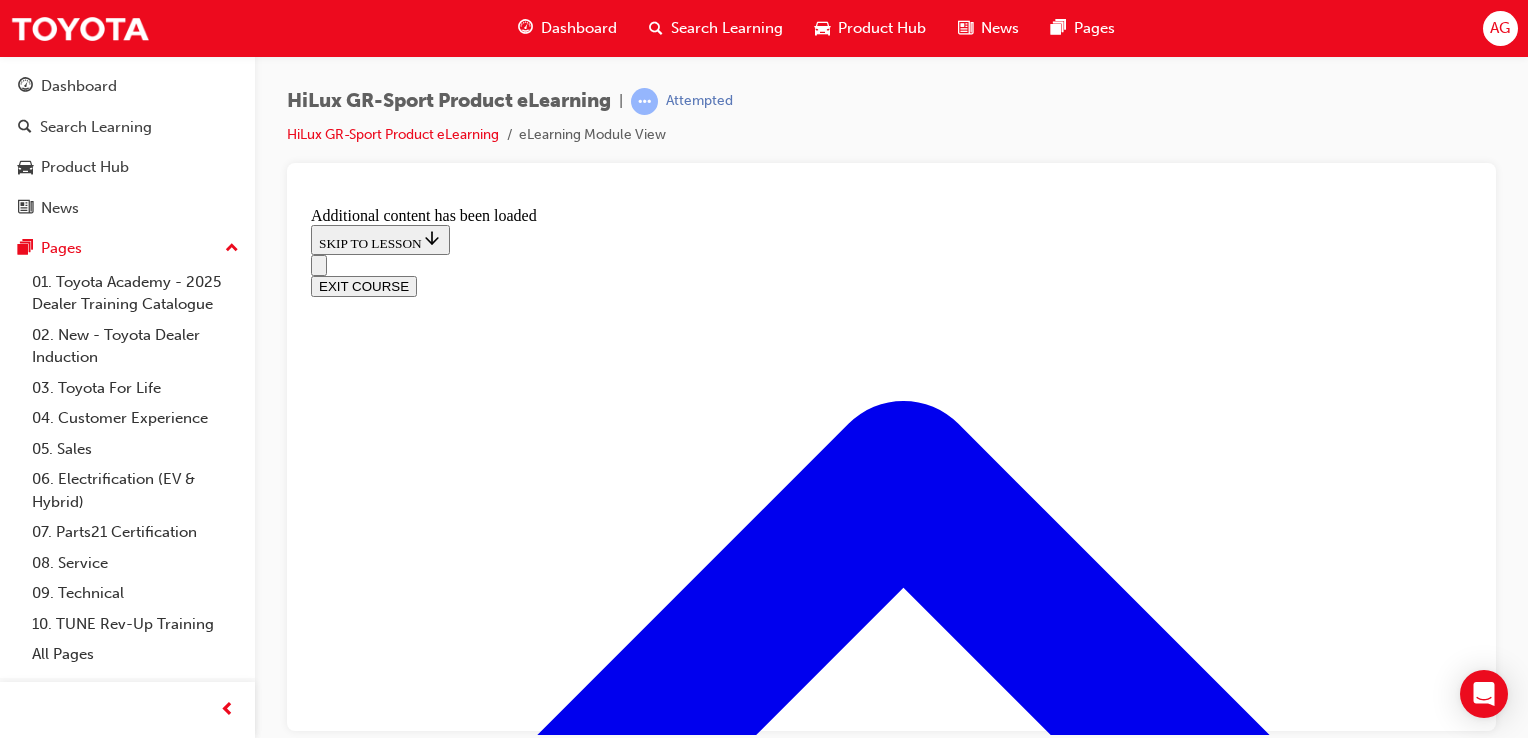scroll, scrollTop: 1280, scrollLeft: 0, axis: vertical 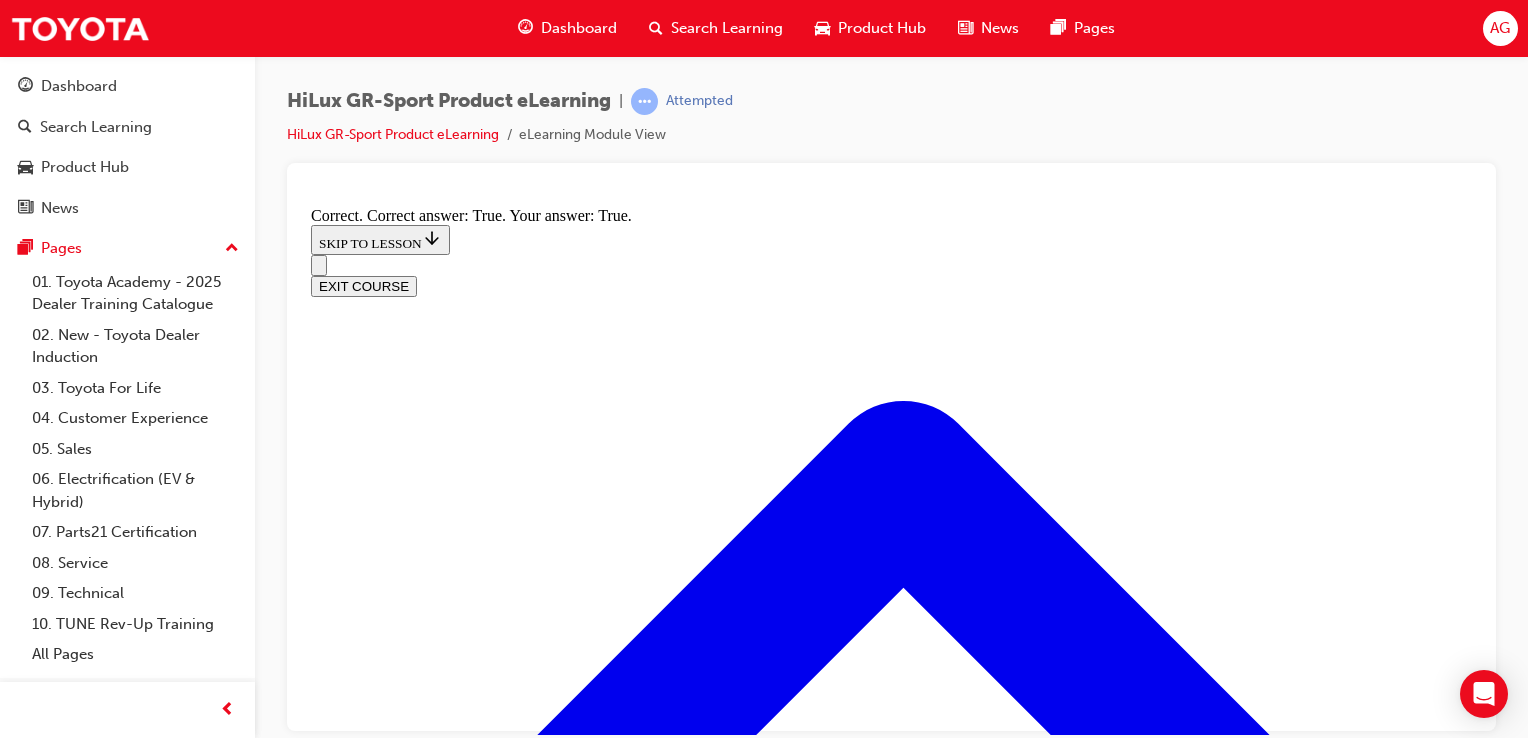 click on "CONTINUE" at bounding box center [353, 7956] 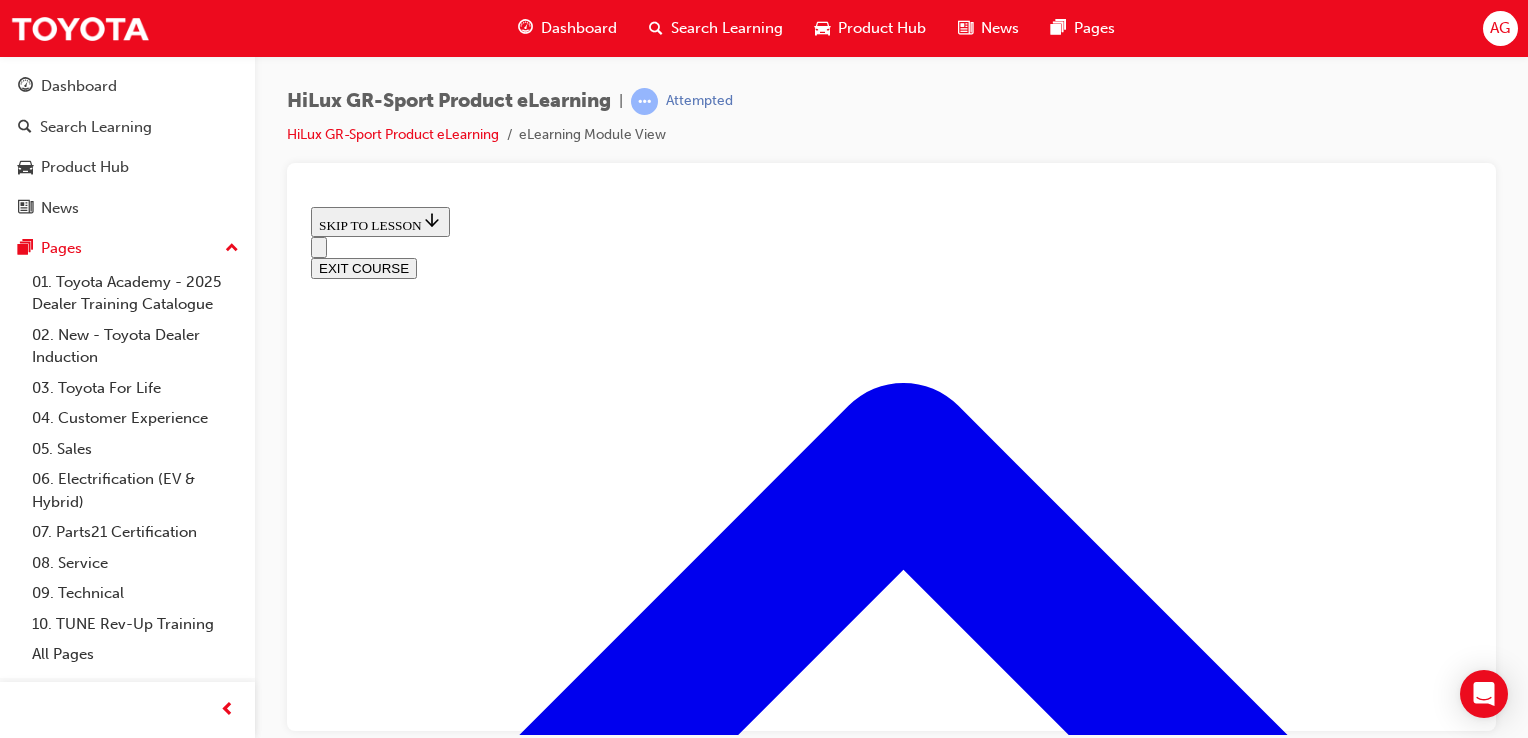scroll, scrollTop: 62, scrollLeft: 0, axis: vertical 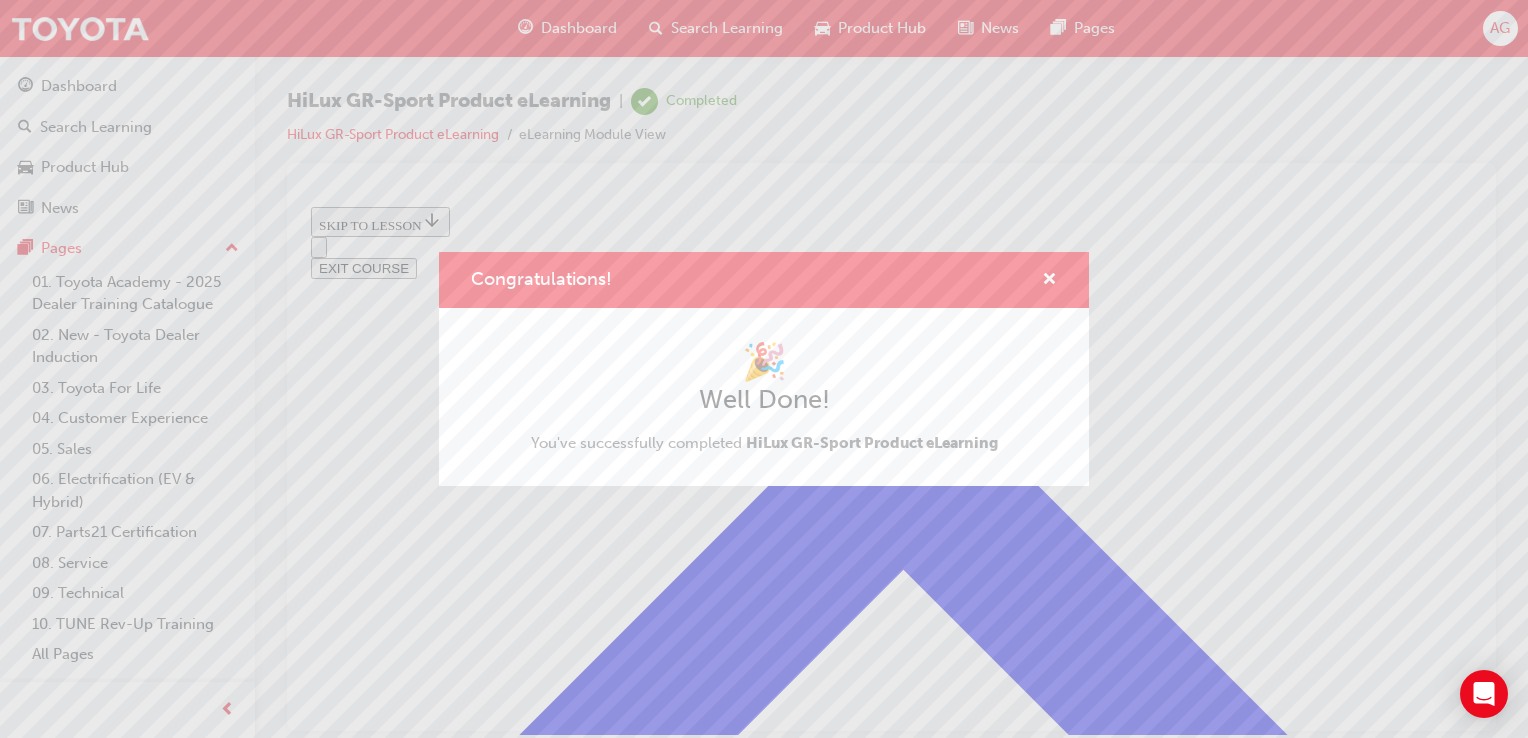 click on "Congratulations!" at bounding box center [764, 280] 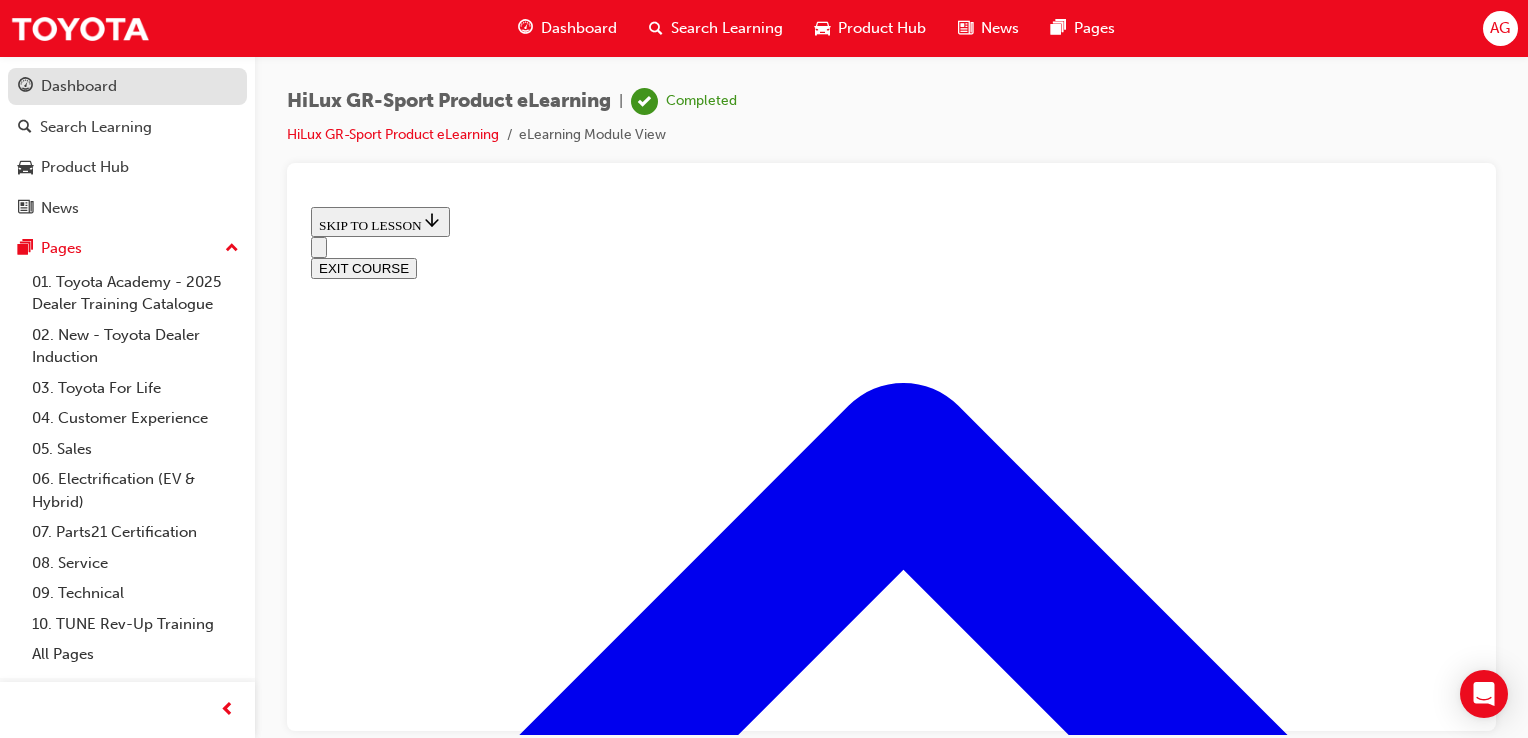 click on "Dashboard" at bounding box center (79, 86) 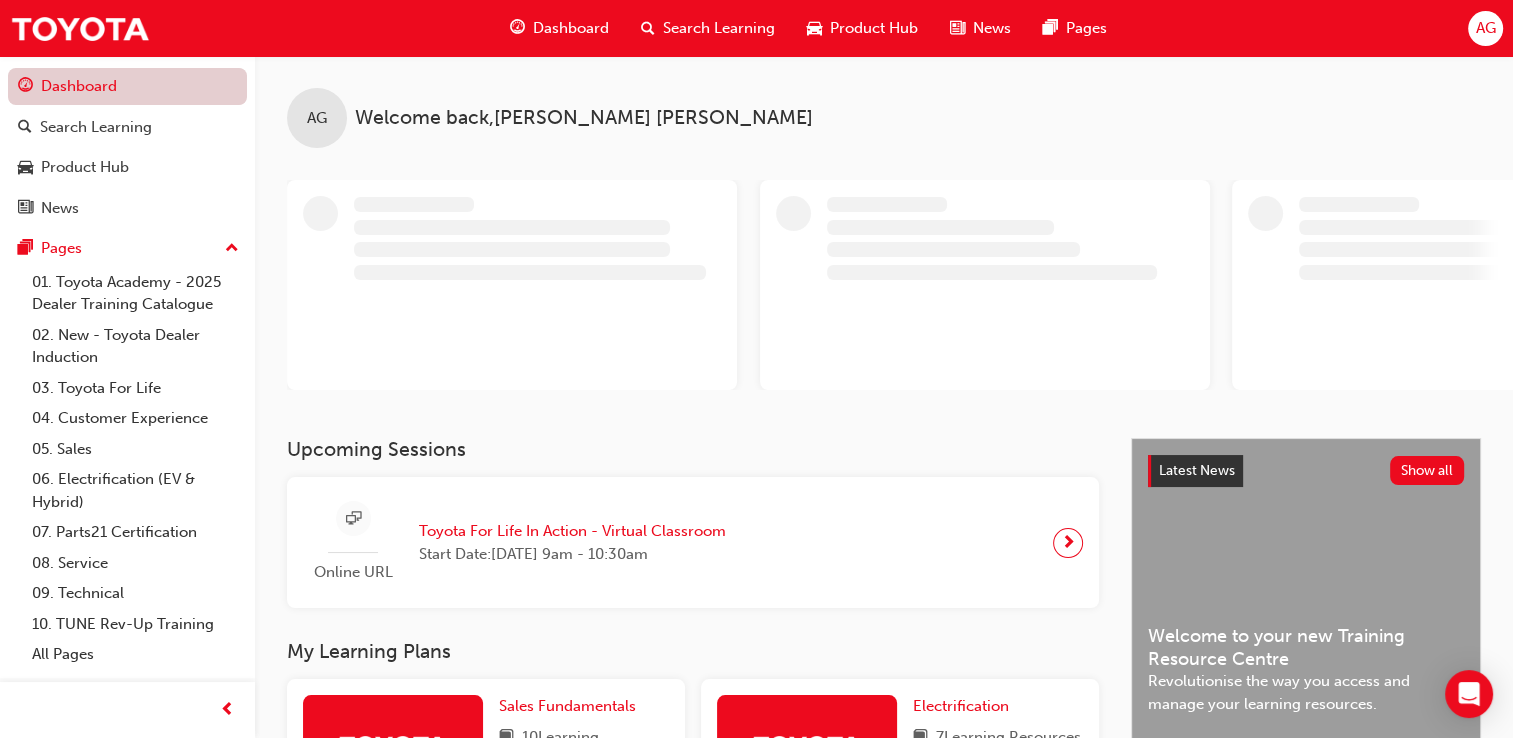 click on "Dashboard" at bounding box center [127, 86] 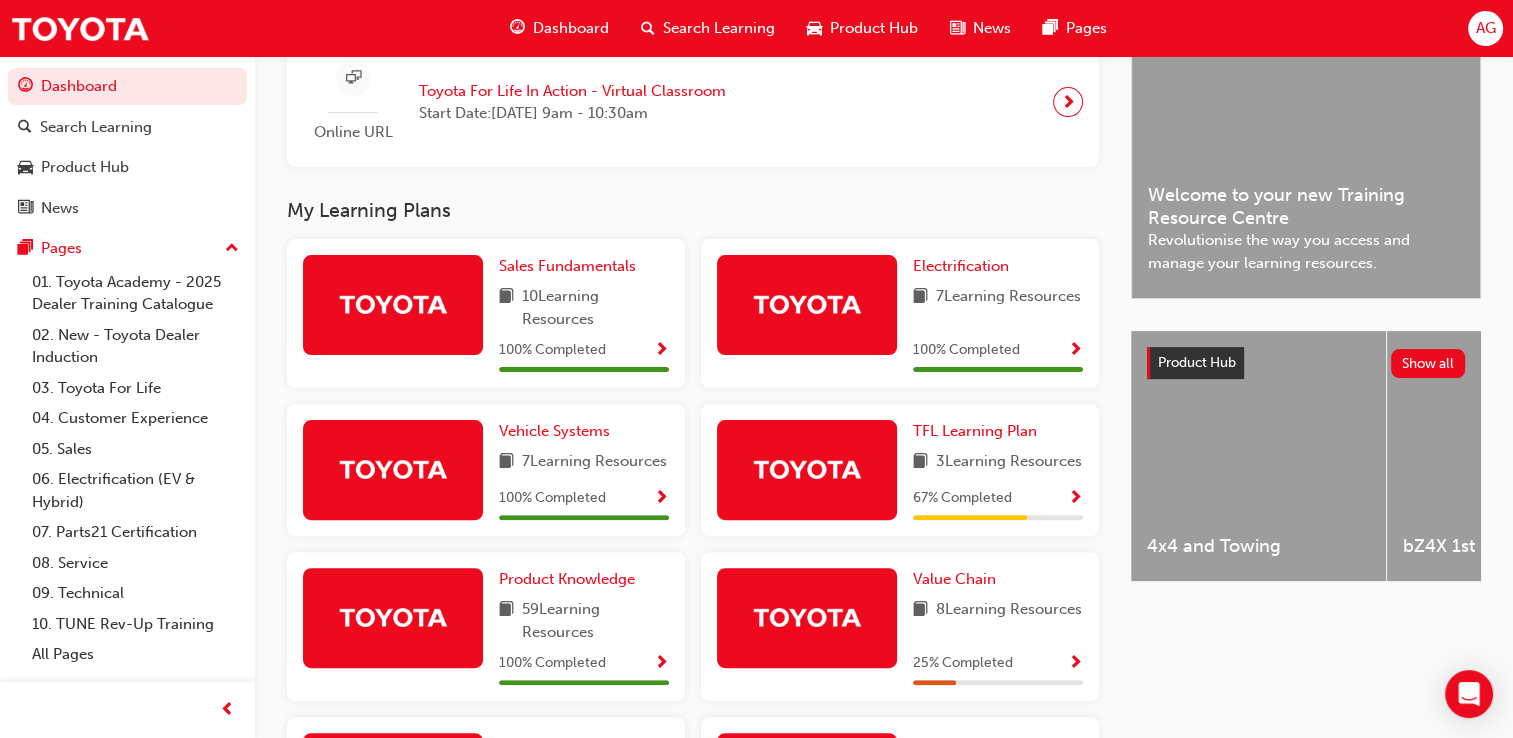 scroll, scrollTop: 527, scrollLeft: 0, axis: vertical 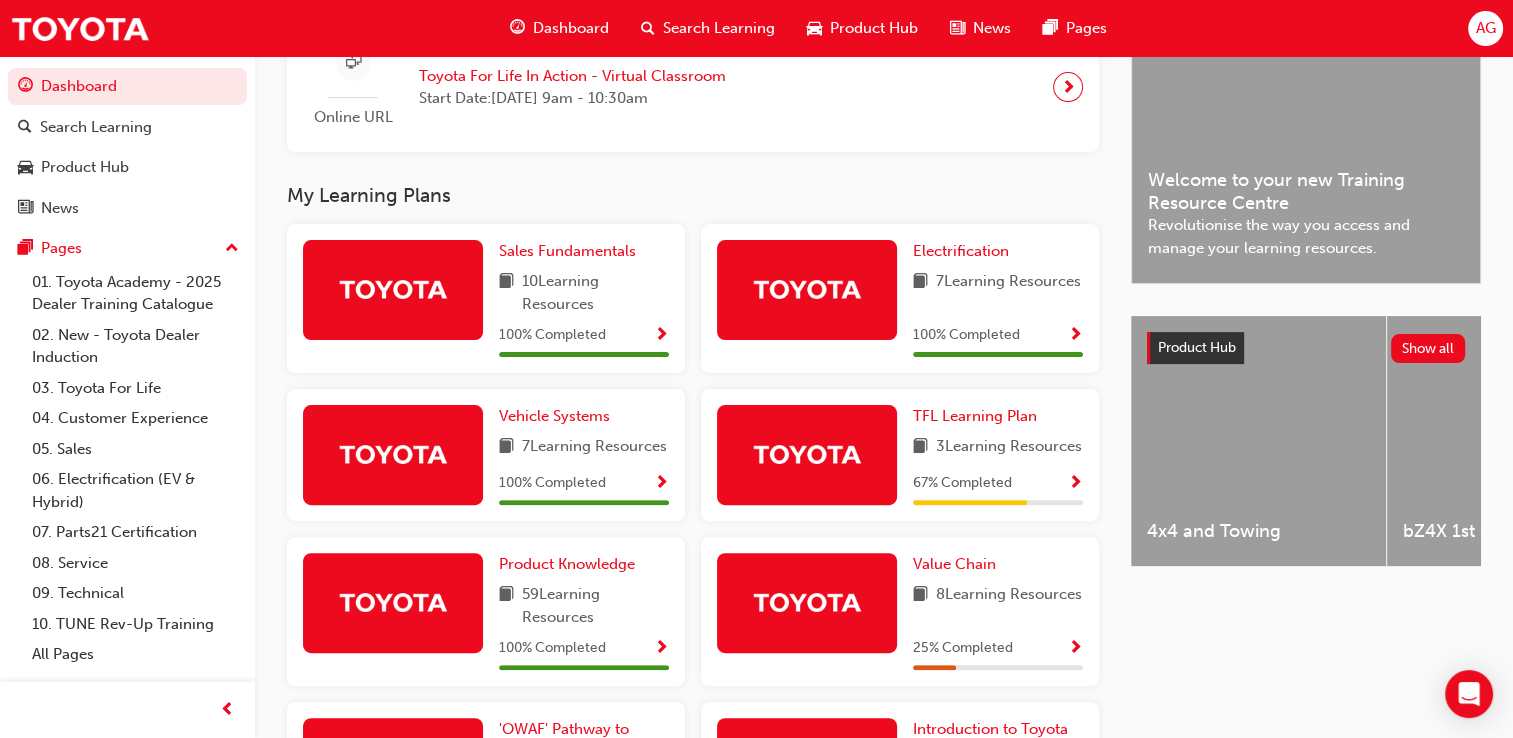 click at bounding box center (393, 455) 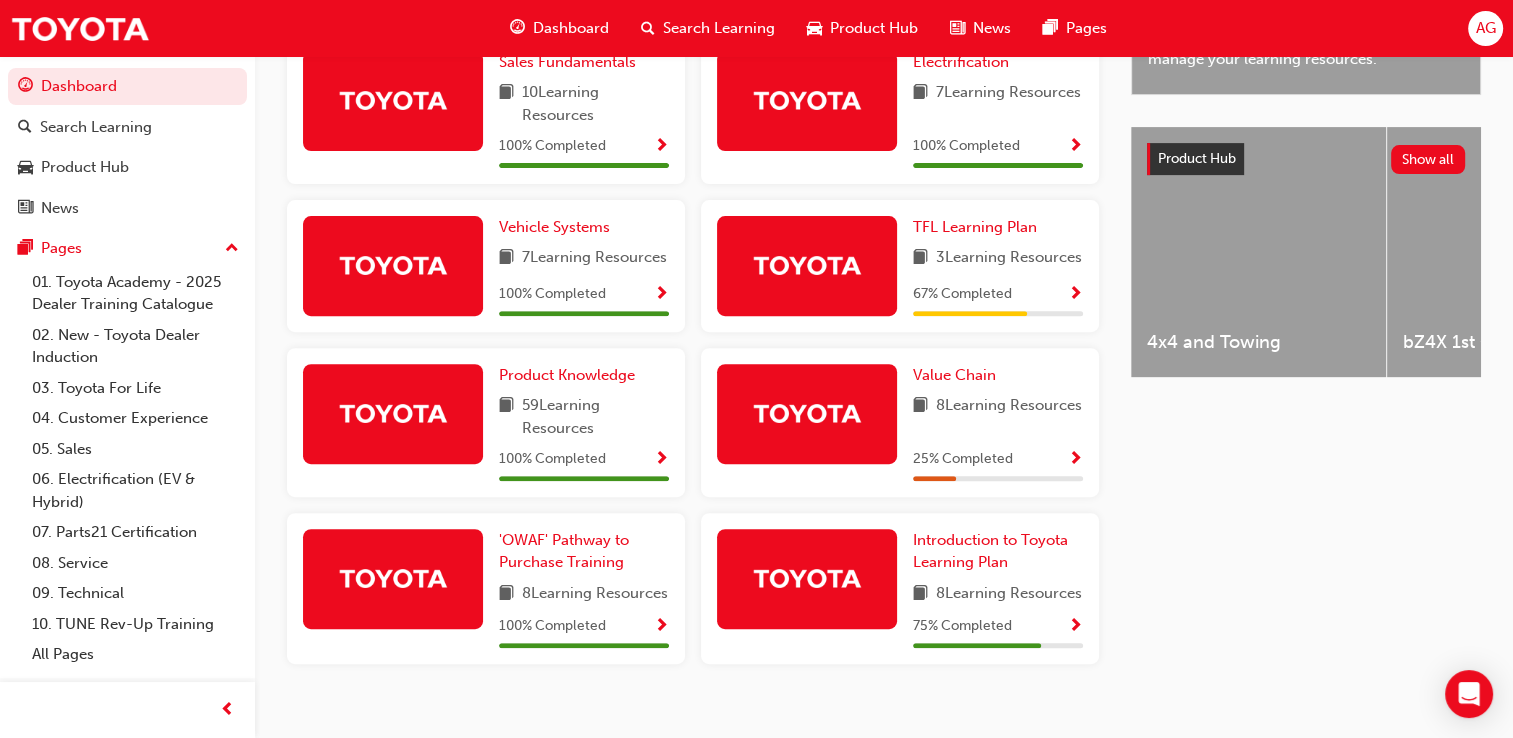 scroll, scrollTop: 716, scrollLeft: 0, axis: vertical 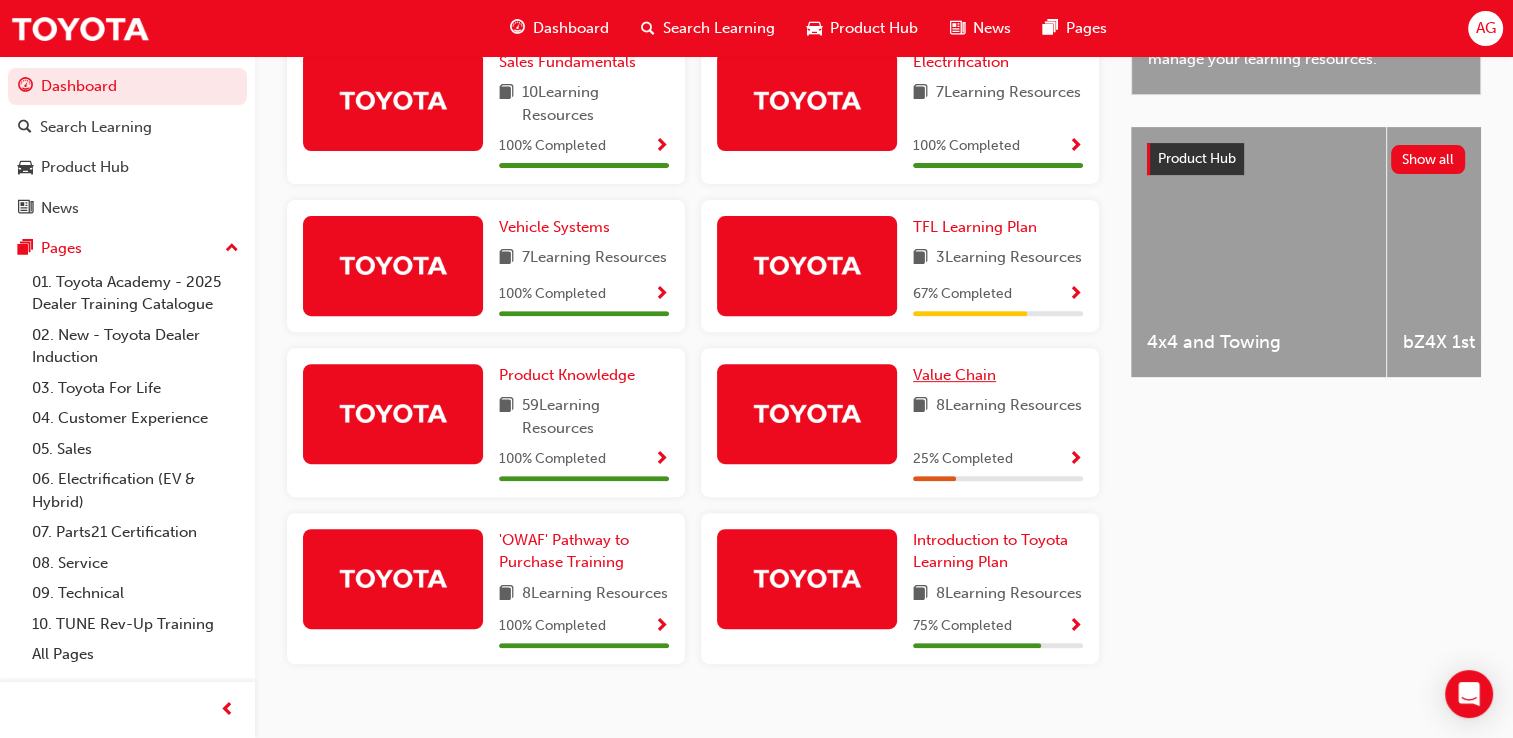 click on "Value Chain" at bounding box center (954, 375) 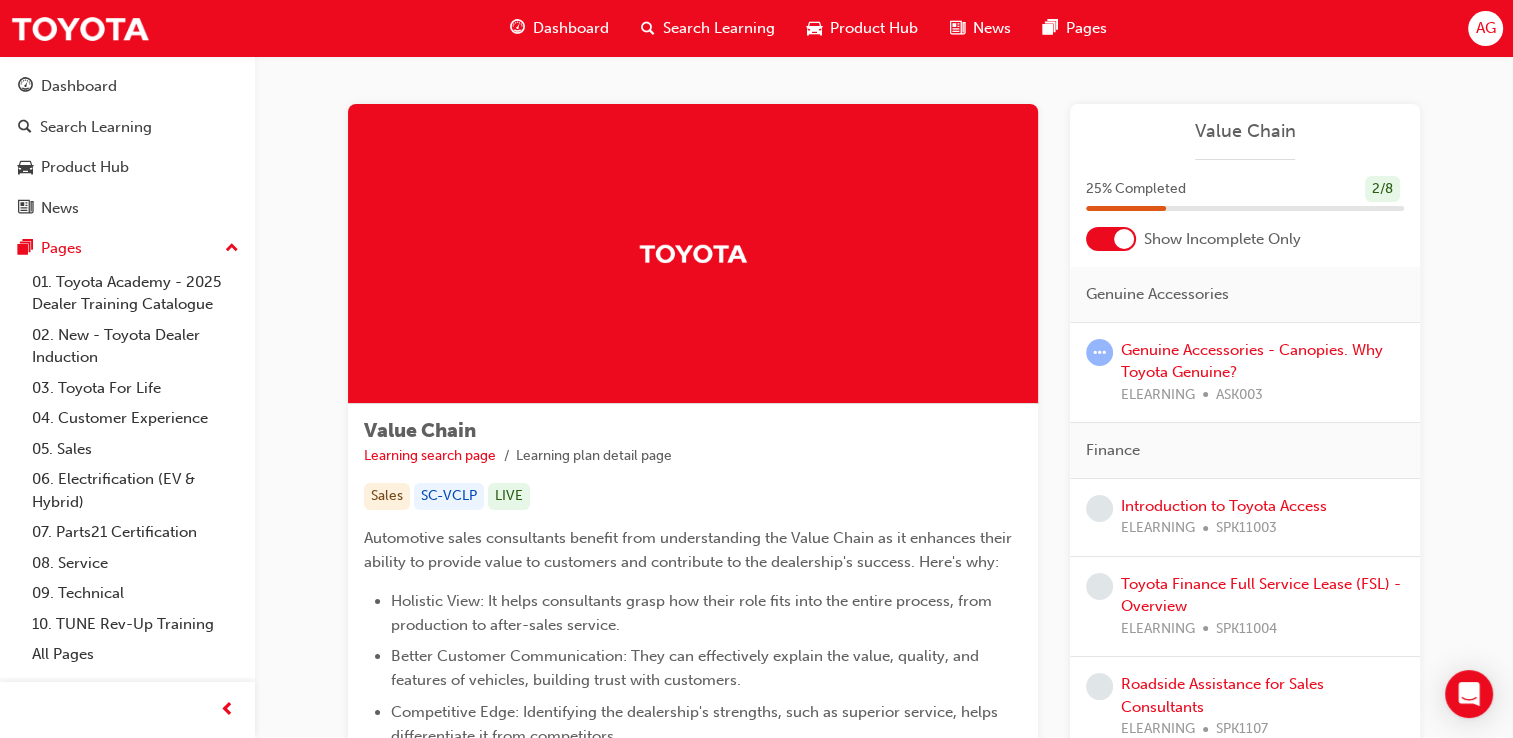 click on "Value Chain   Learning search page Learning plan detail page Value Chain   Learning search page Learning plan detail page Sales SC-VCLP LIVE Automotive sales consultants benefit from understanding the Value Chain as it enhances their ability to provide value to customers and contribute to the dealership's success. Here's why: Holistic View: It helps consultants grasp how their role fits into the entire process, from production to after-sales service. Better Customer Communication: They can effectively explain the value, quality, and features of vehicles, building trust with customers. Competitive Edge: Identifying the dealership's strengths, such as superior service, helps differentiate it from competitors. Enhanced Experience: Coordinating with other departments ensures a smoother, more satisfying customer journey. Market Adaptation: Understanding the Value Chain aids in adjusting strategies to align with market trends and changes. Contact If you have any questions, please contact [PERSON_NAME]. Value Chain" at bounding box center [884, 650] 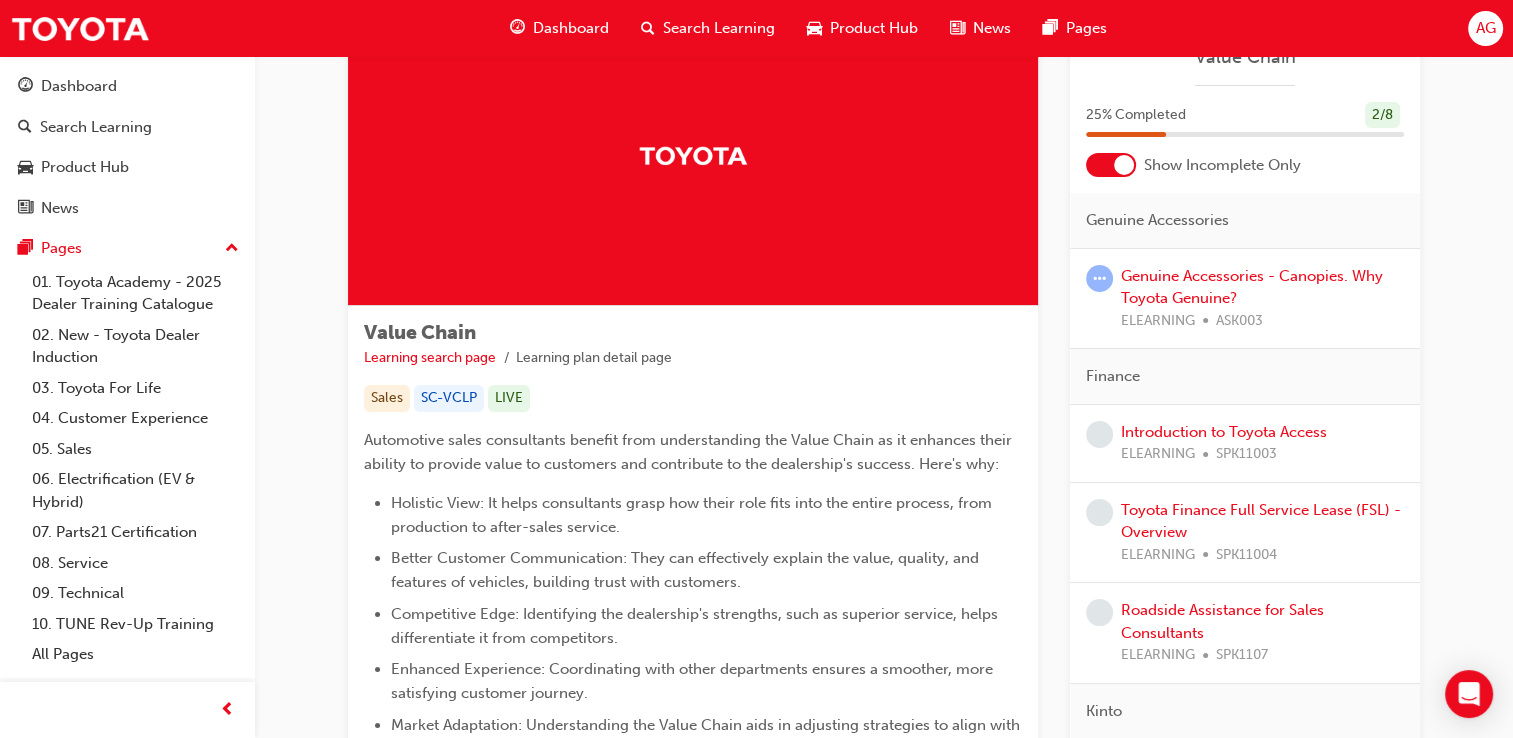 scroll, scrollTop: 95, scrollLeft: 0, axis: vertical 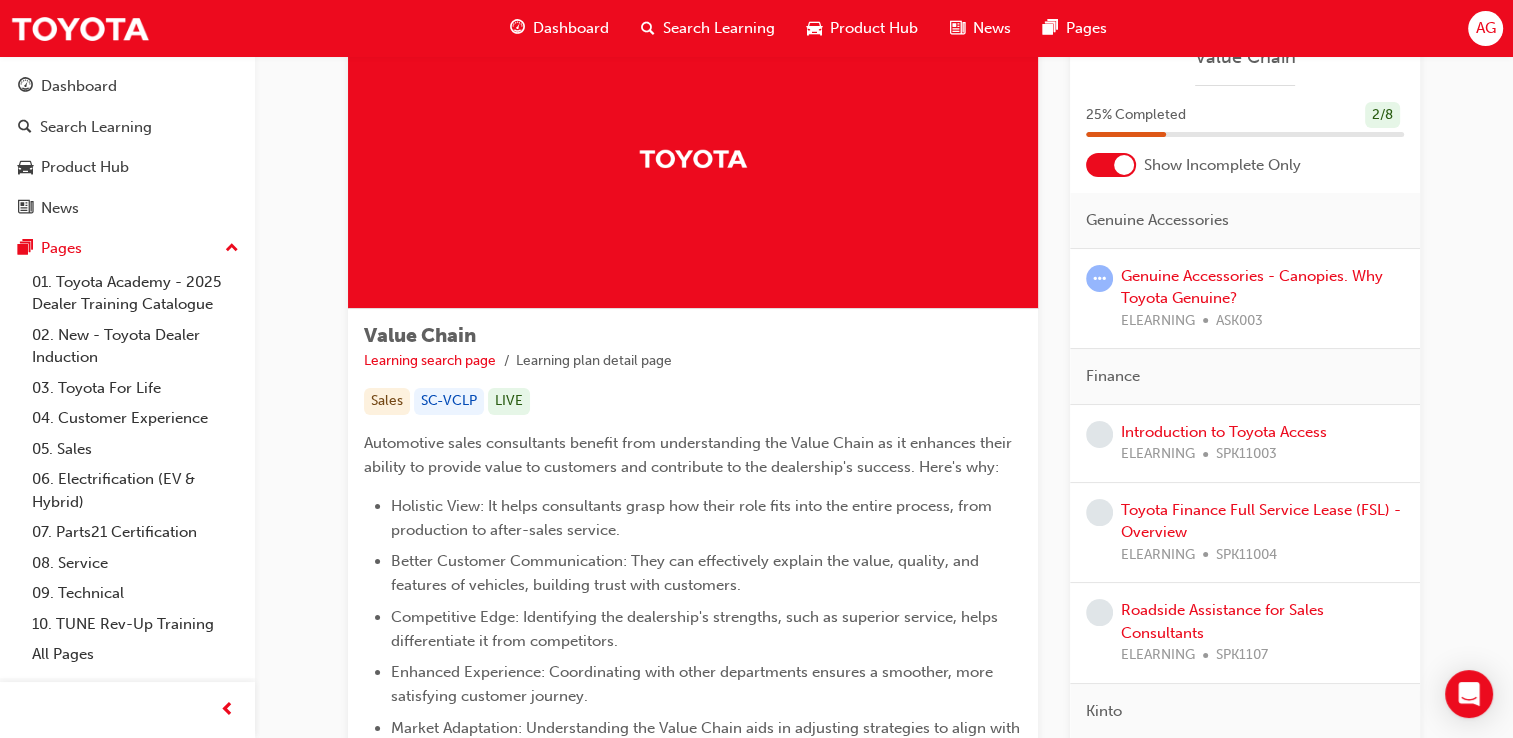 click on "Value Chain   Learning search page Learning plan detail page Value Chain   Learning search page Learning plan detail page Sales SC-VCLP LIVE Automotive sales consultants benefit from understanding the Value Chain as it enhances their ability to provide value to customers and contribute to the dealership's success. Here's why: Holistic View: It helps consultants grasp how their role fits into the entire process, from production to after-sales service. Better Customer Communication: They can effectively explain the value, quality, and features of vehicles, building trust with customers. Competitive Edge: Identifying the dealership's strengths, such as superior service, helps differentiate it from competitors. Enhanced Experience: Coordinating with other departments ensures a smoother, more satisfying customer journey. Market Adaptation: Understanding the Value Chain aids in adjusting strategies to align with market trends and changes. Contact If you have any questions, please contact [PERSON_NAME]. Value Chain" at bounding box center (884, 547) 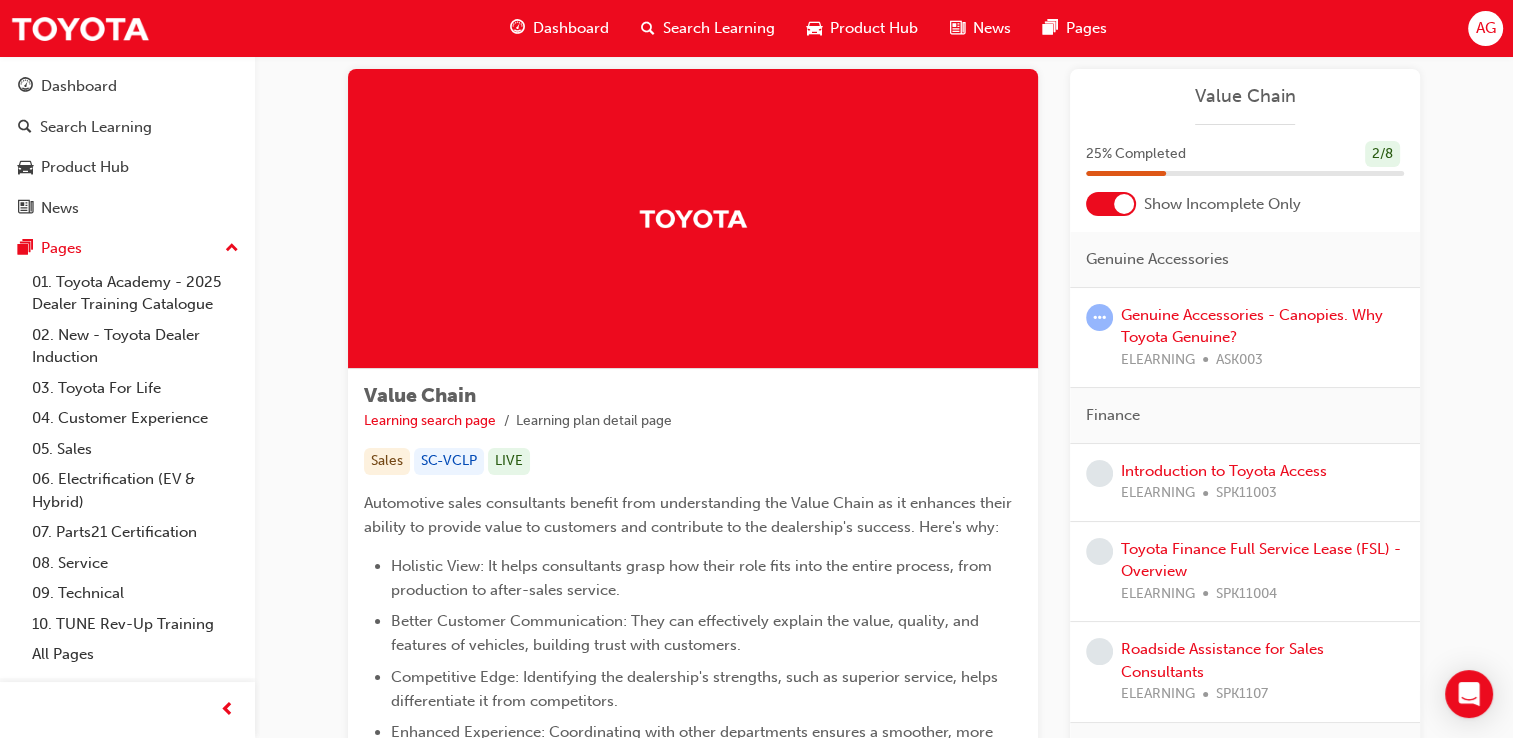 scroll, scrollTop: 0, scrollLeft: 0, axis: both 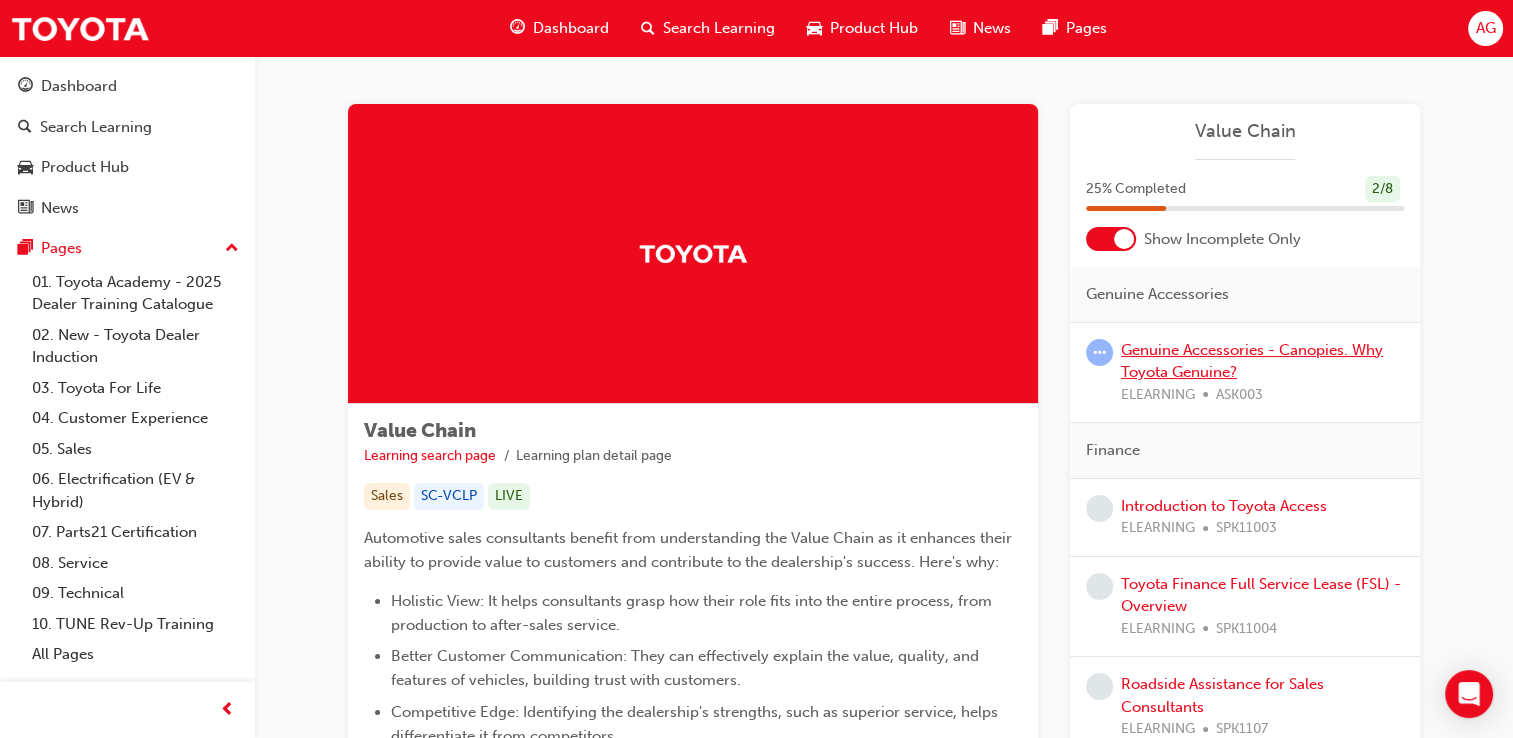 click on "Genuine Accessories - Canopies. Why Toyota Genuine?" at bounding box center (1252, 361) 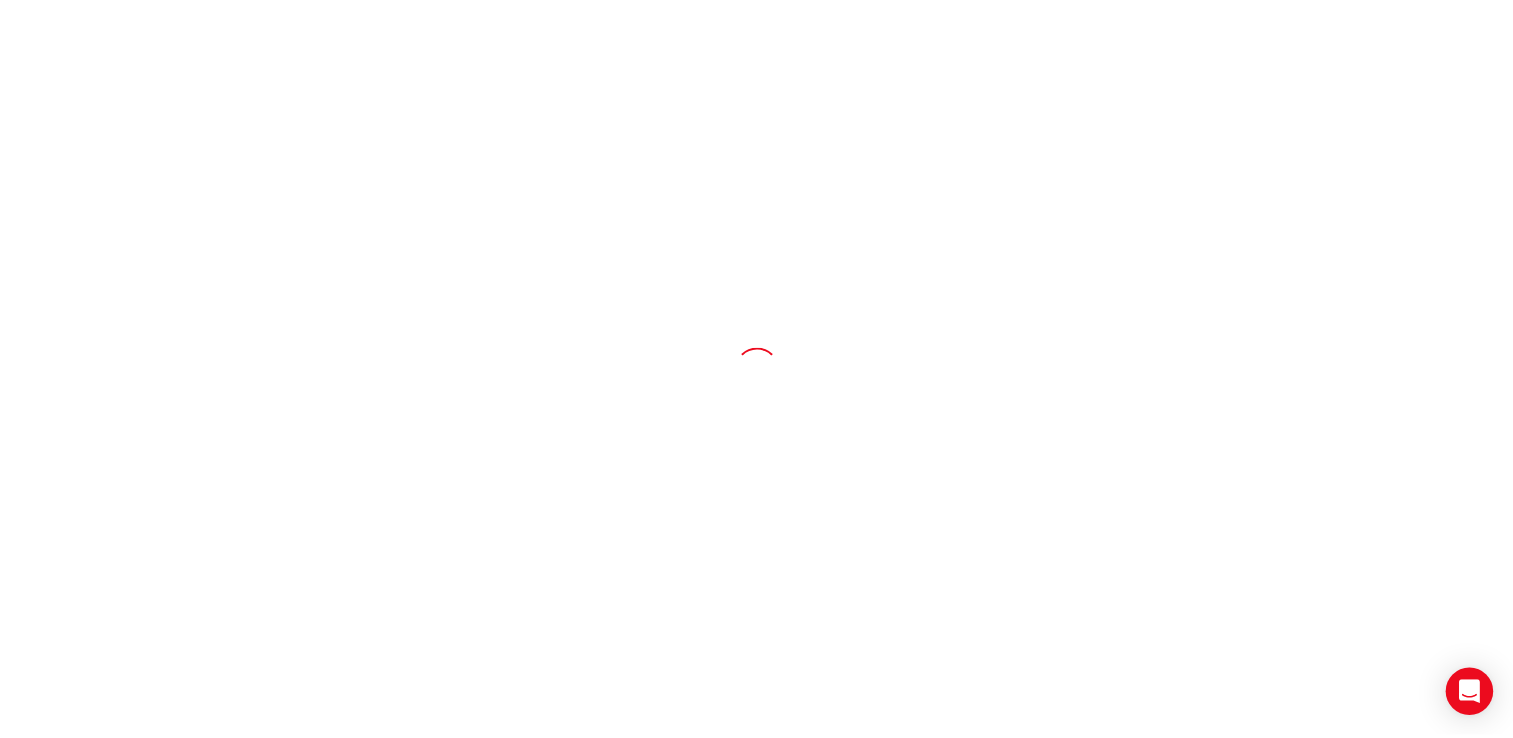 scroll, scrollTop: 0, scrollLeft: 0, axis: both 